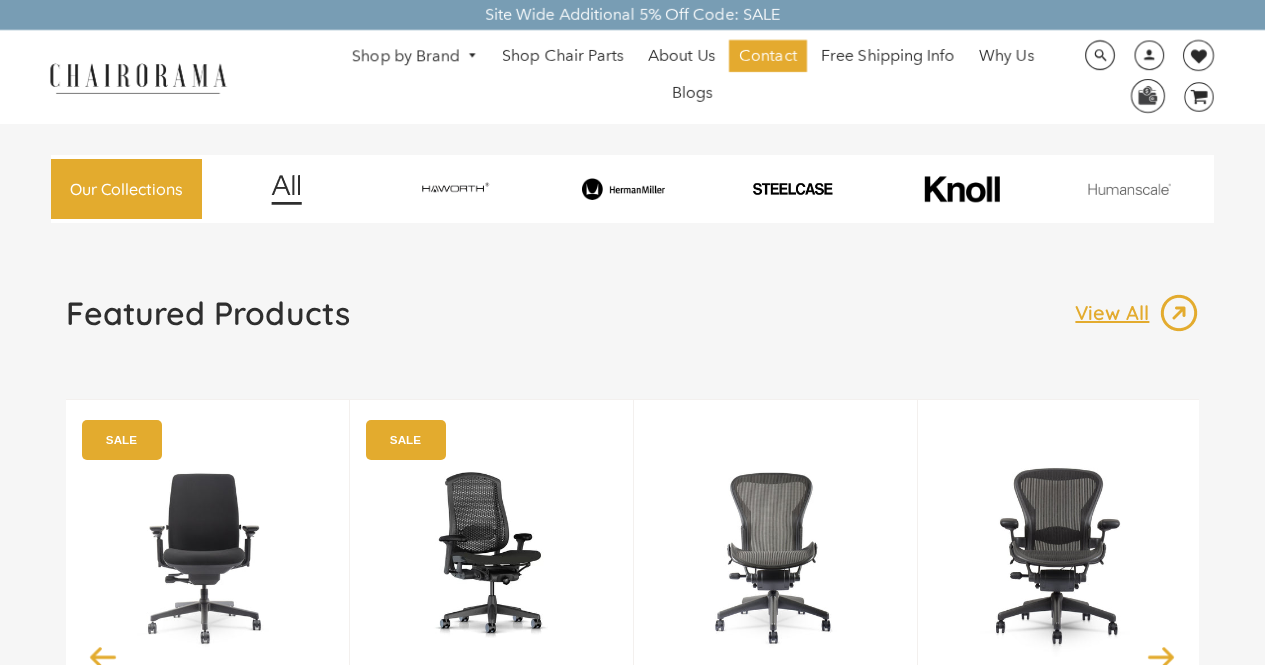 scroll, scrollTop: 271, scrollLeft: 0, axis: vertical 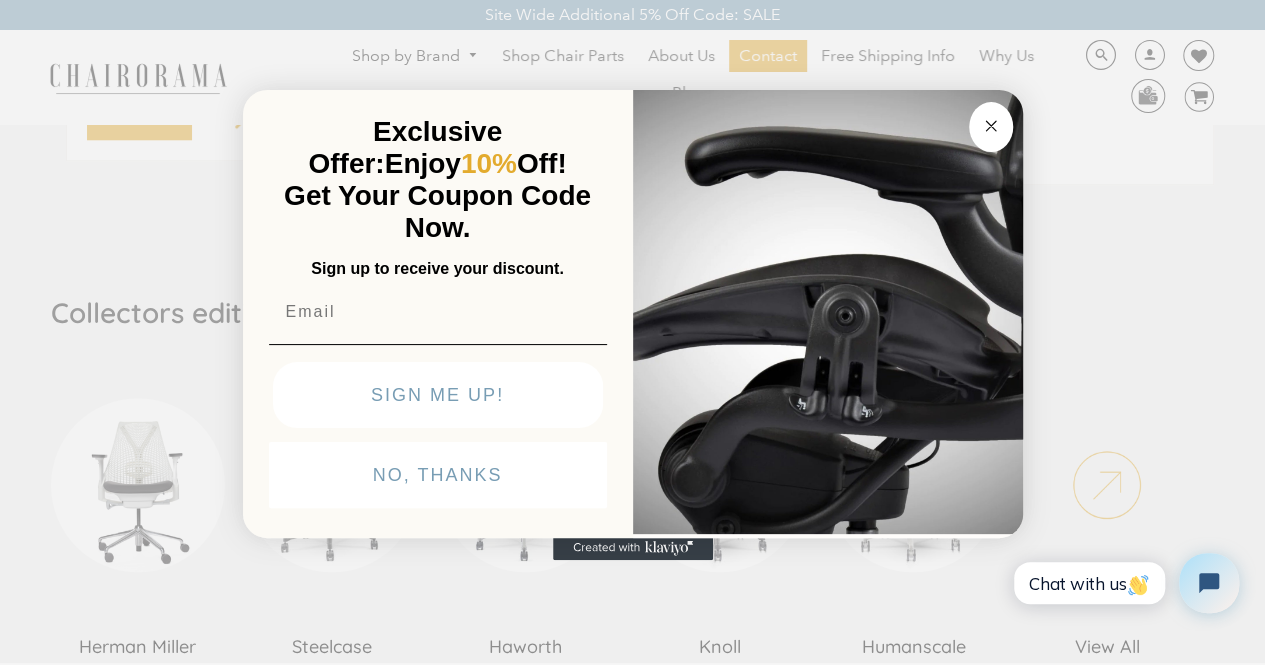 click 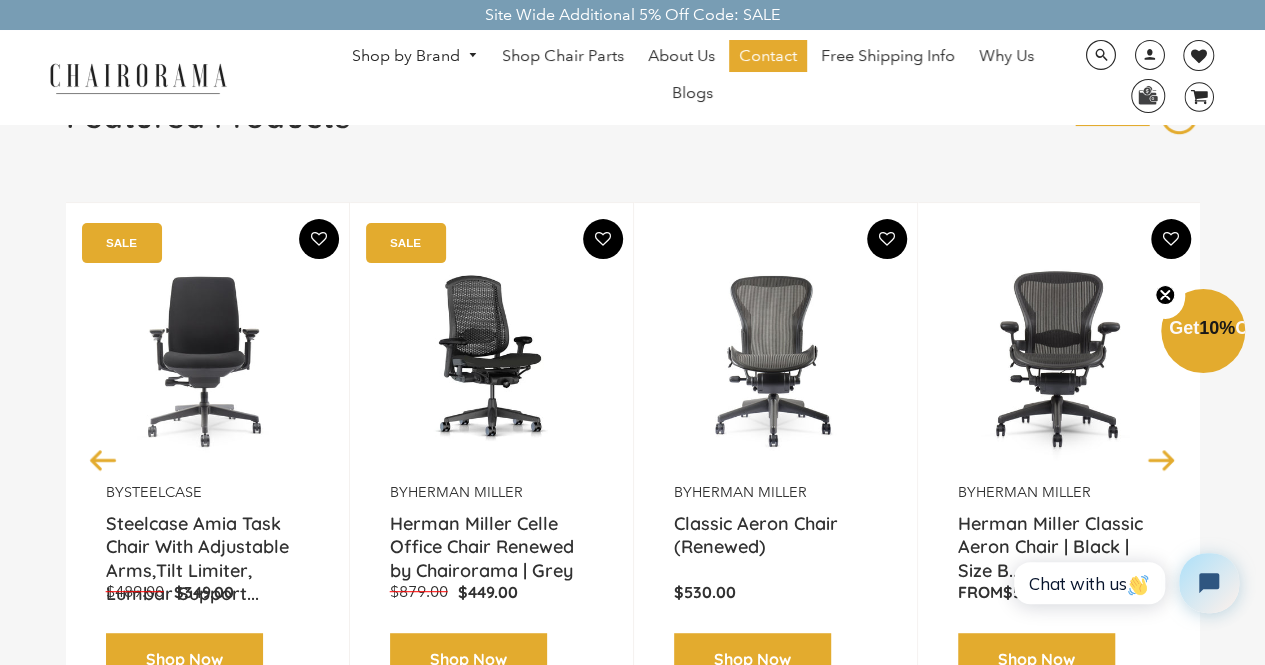 scroll, scrollTop: 266, scrollLeft: 0, axis: vertical 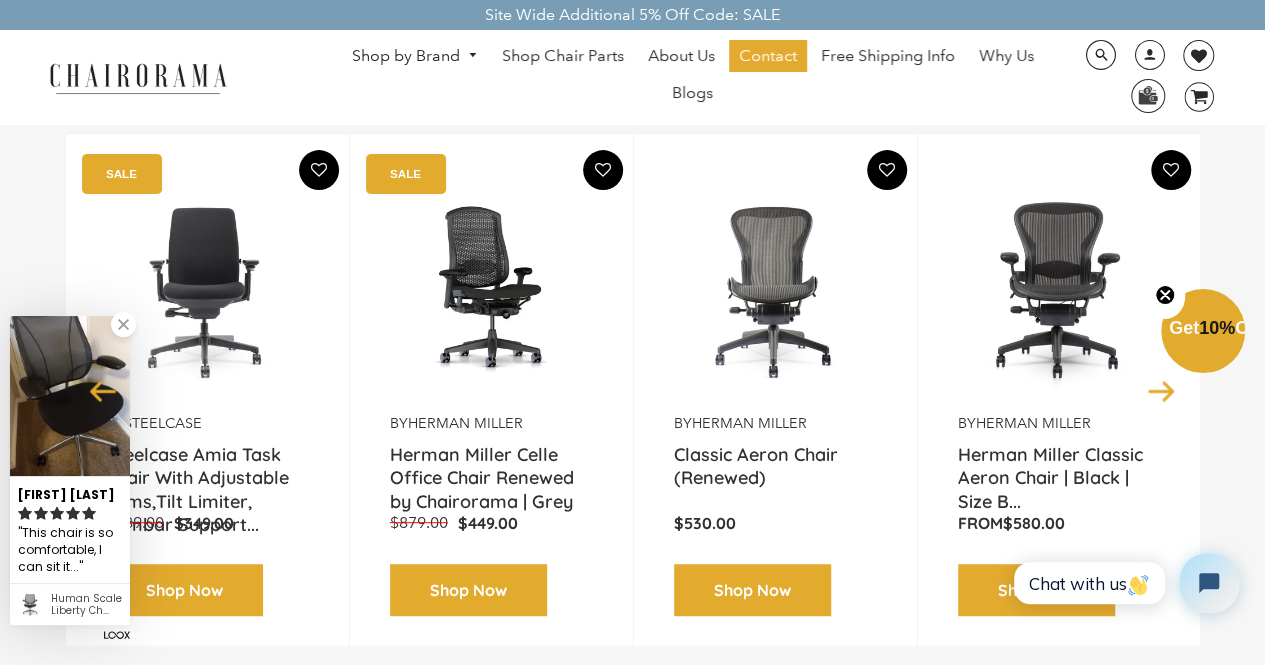 click on "Featured Products
View All
Previous
by  Herman Miller
Herman Miller Classic Aeron Chair | Black | Size C
From  $630.00
5.0 rating (4 votes)  (4)
Add to Cart
Shop Now
Quick View" at bounding box center [633, 362] 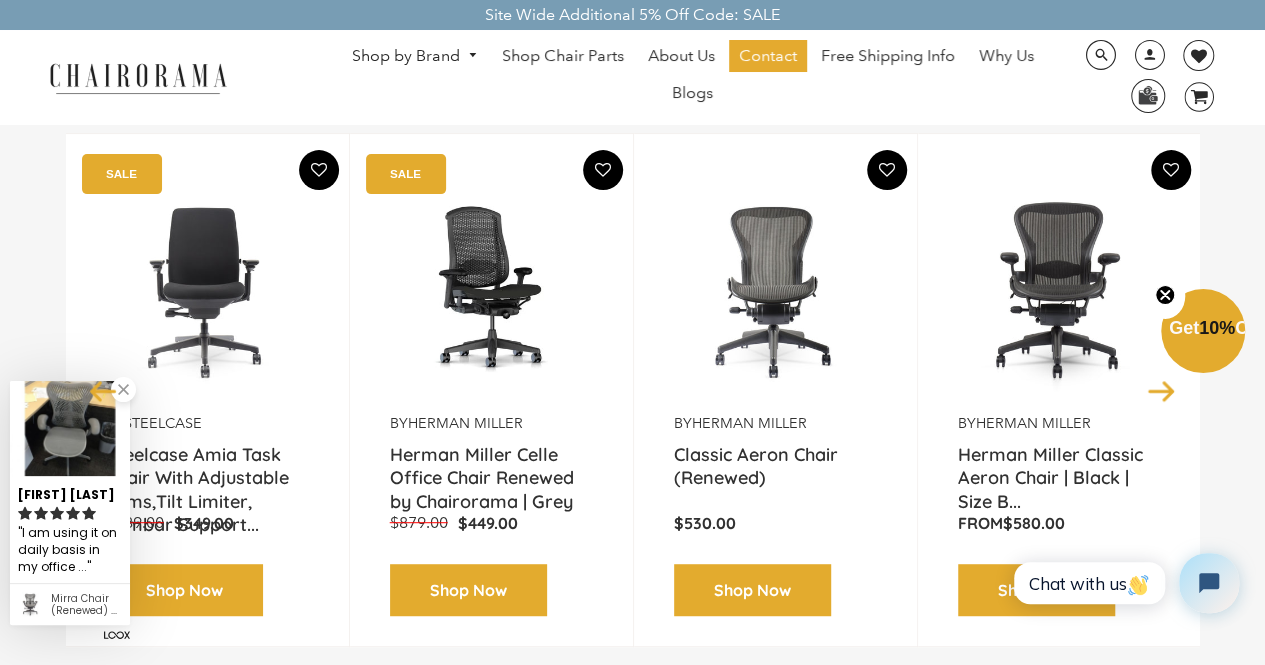 click at bounding box center (123, 389) 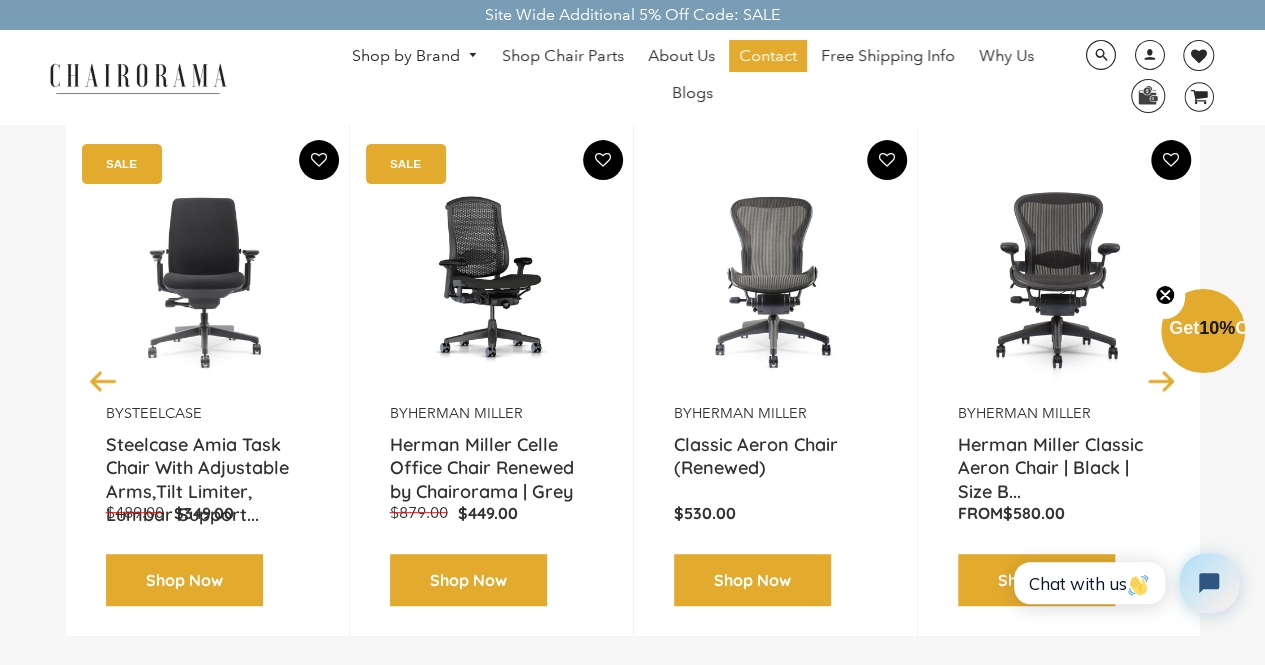 scroll, scrollTop: 0, scrollLeft: 0, axis: both 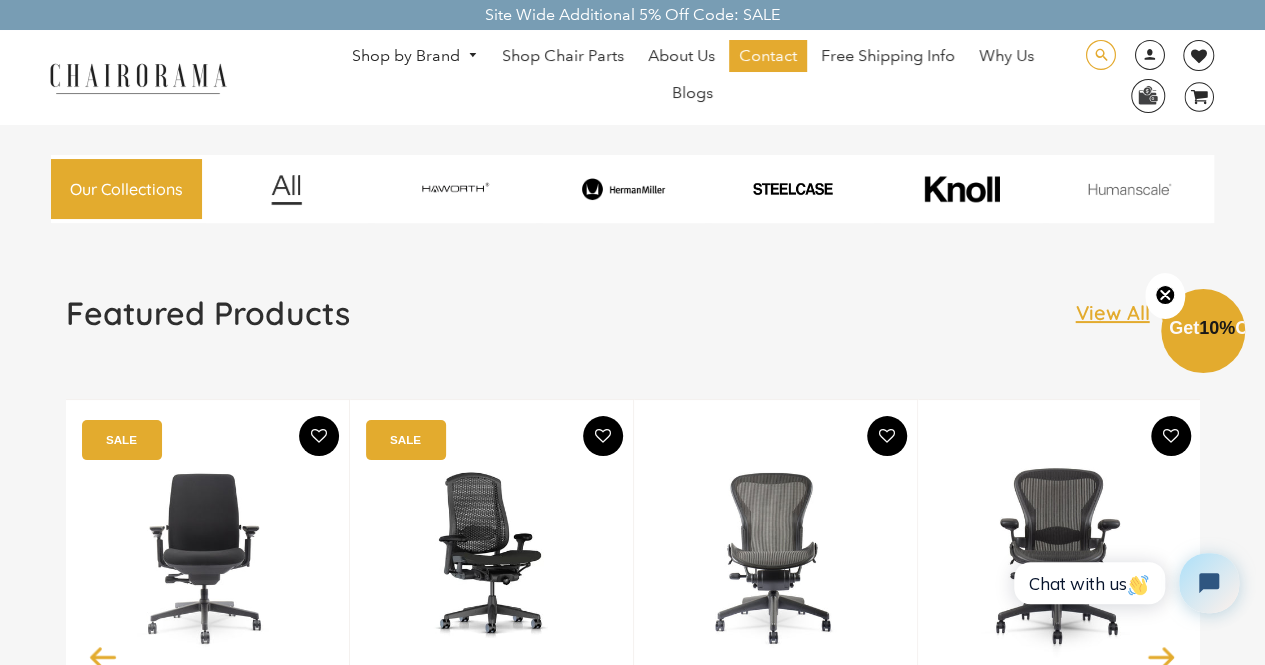 click at bounding box center (1100, 55) 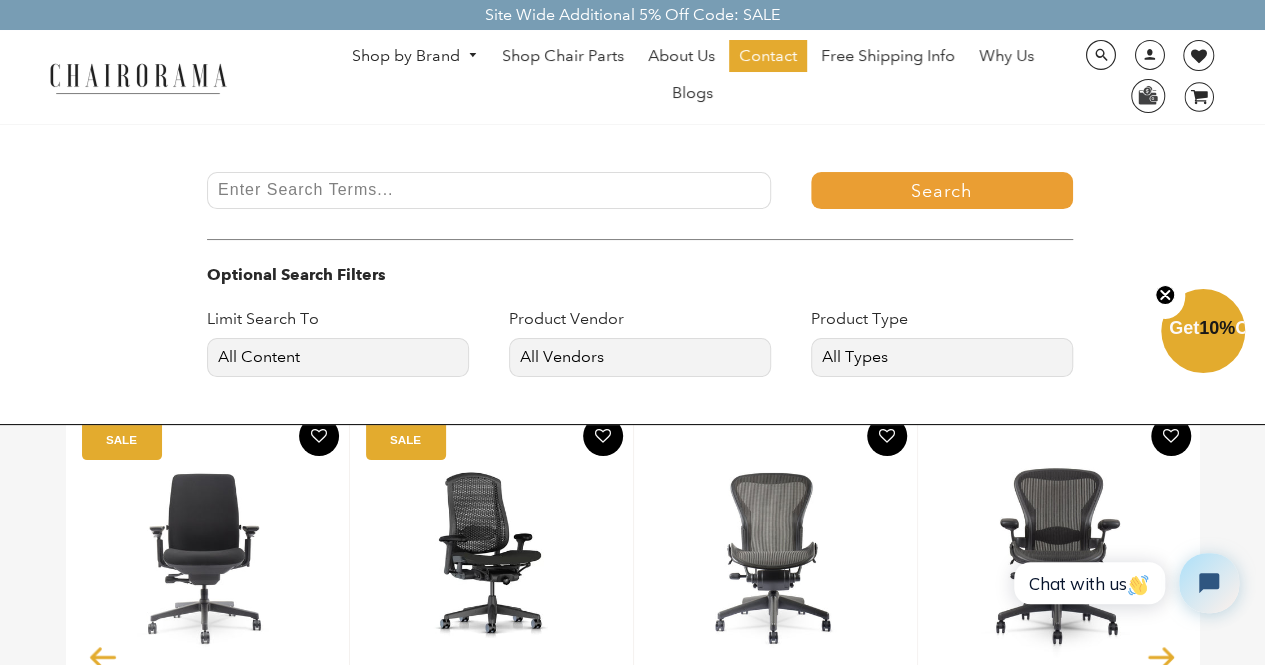 click at bounding box center (489, 190) 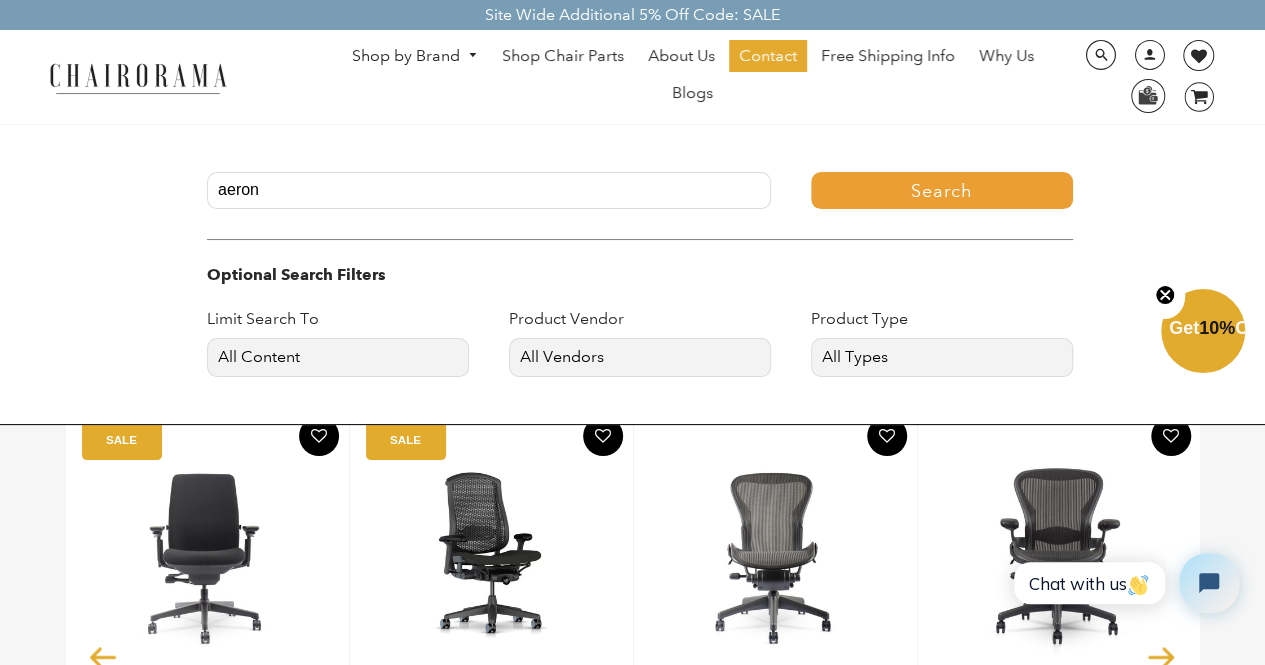 type on "aeron" 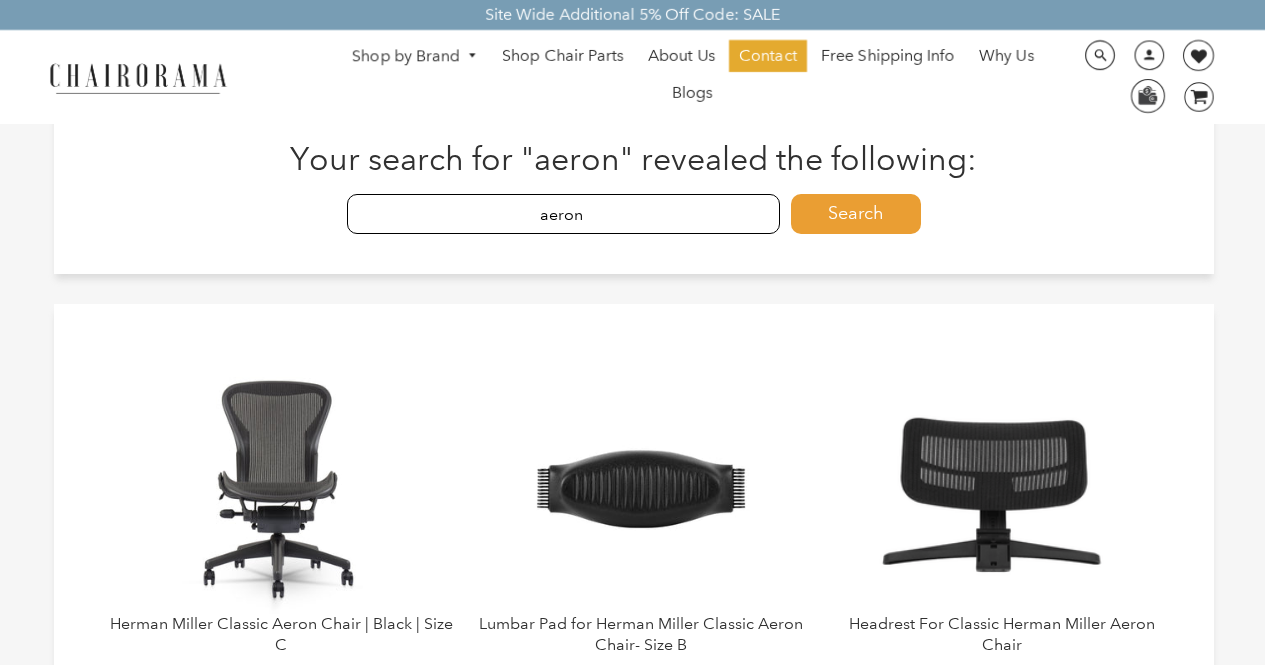 scroll, scrollTop: 0, scrollLeft: 0, axis: both 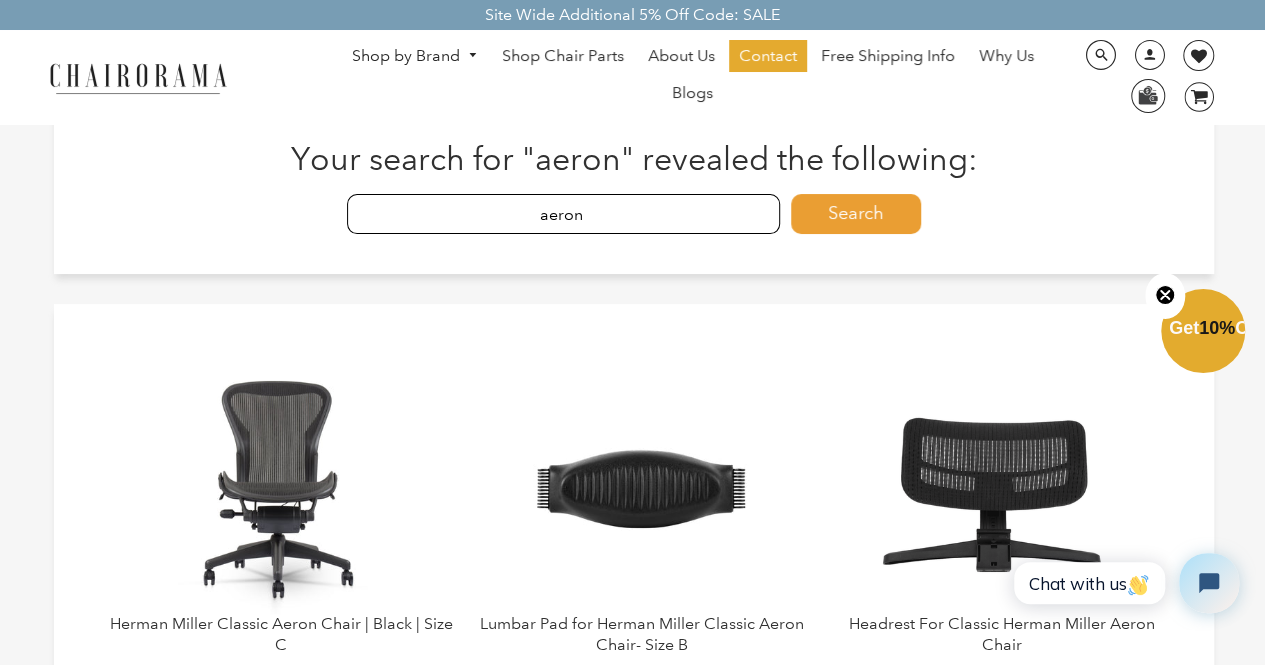 click on "aeron" at bounding box center (563, 214) 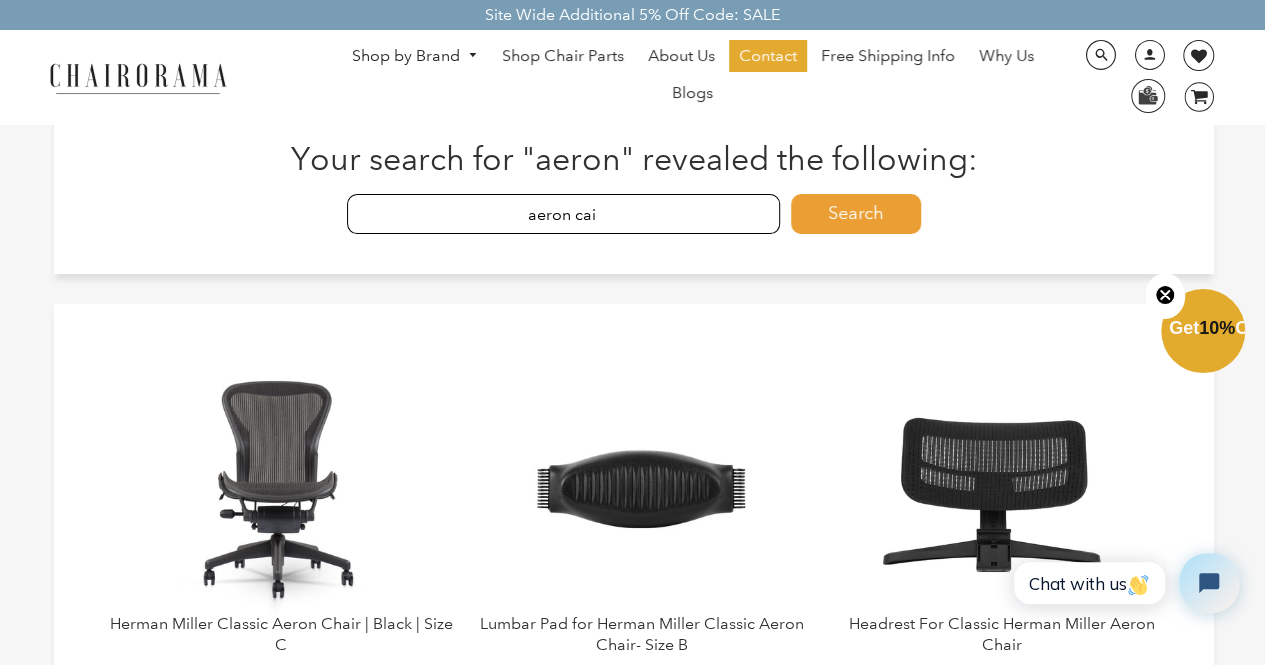 type on "aeron" 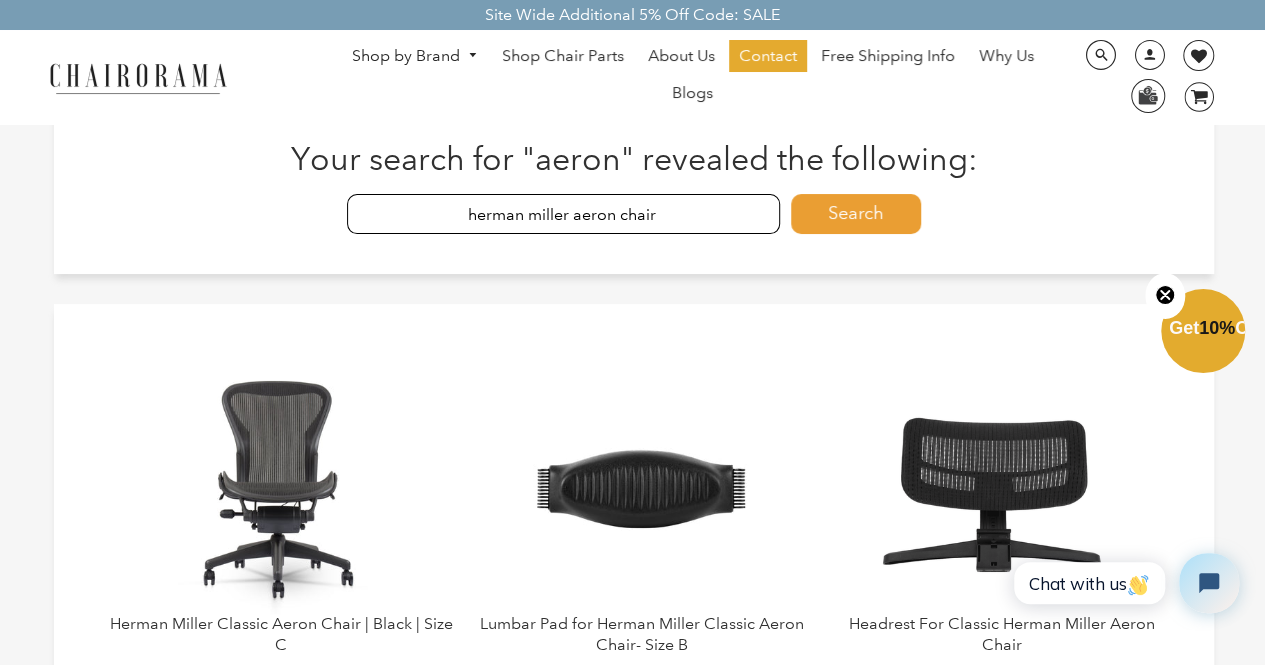 type on "herman miller aeron chair" 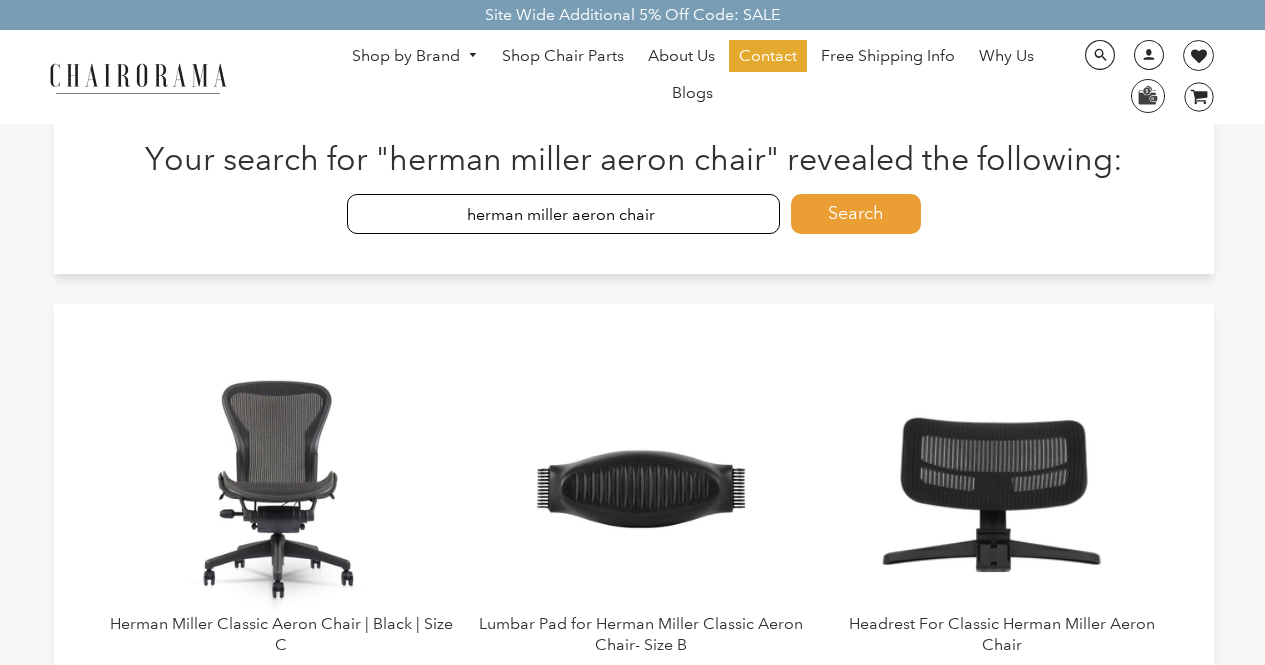 scroll, scrollTop: 0, scrollLeft: 0, axis: both 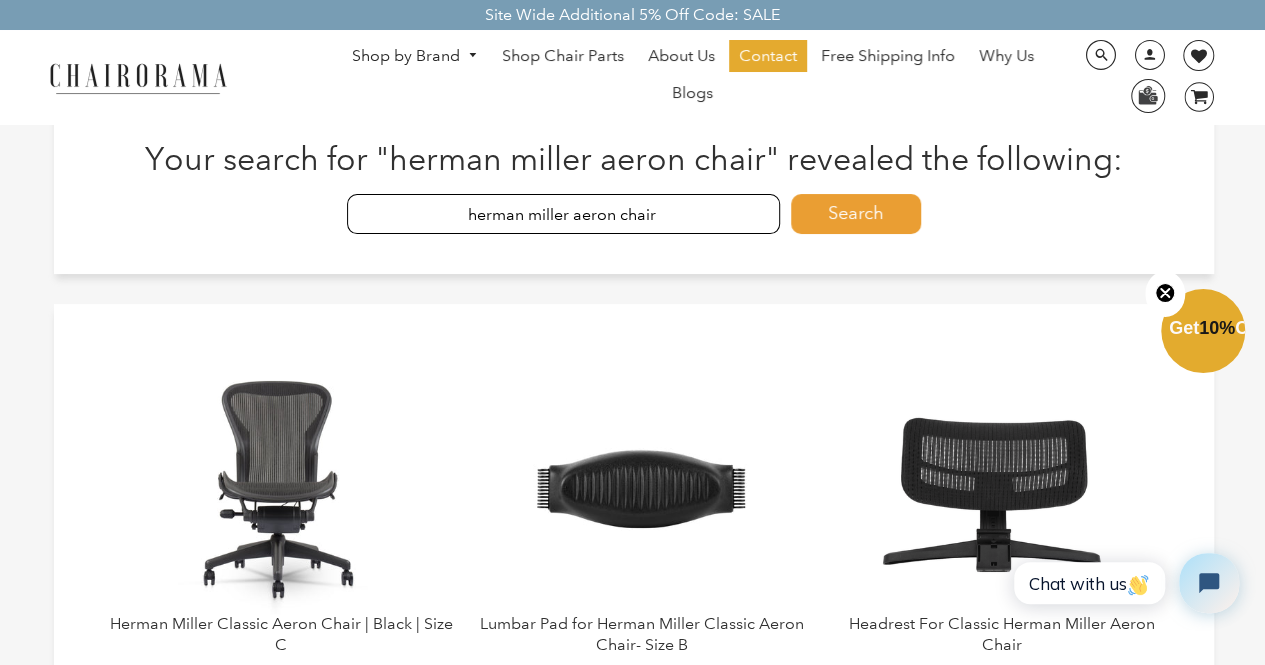 click on "Search" at bounding box center [856, 214] 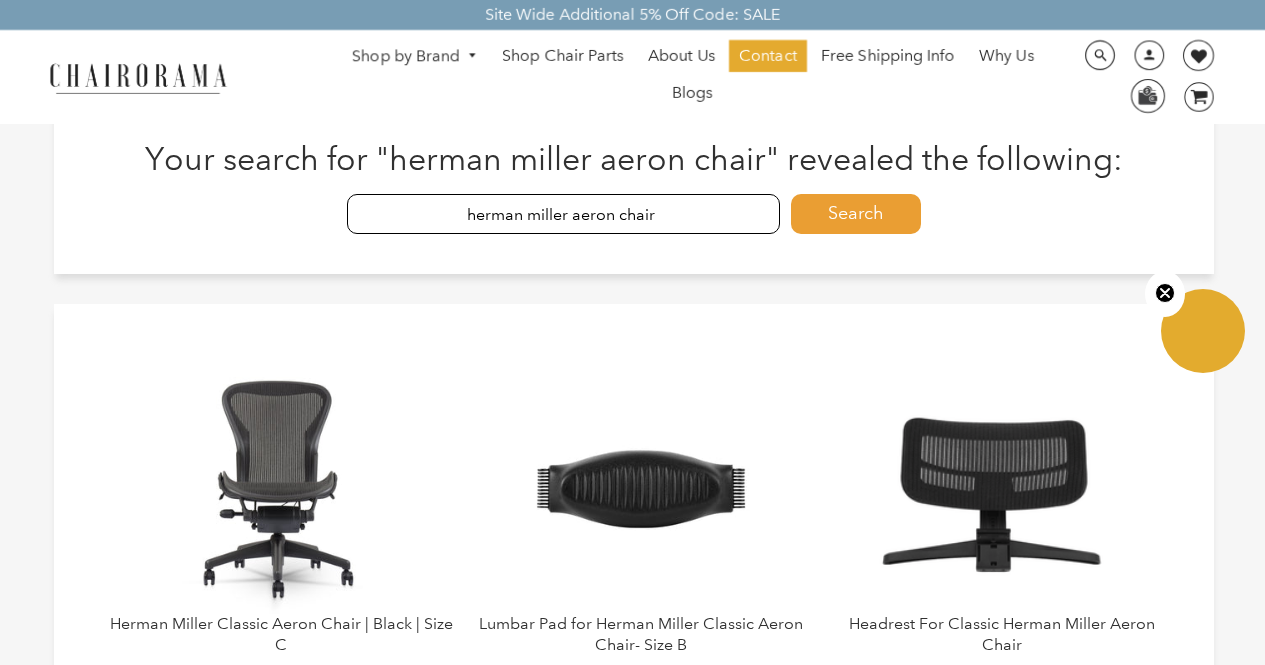 scroll, scrollTop: 0, scrollLeft: 0, axis: both 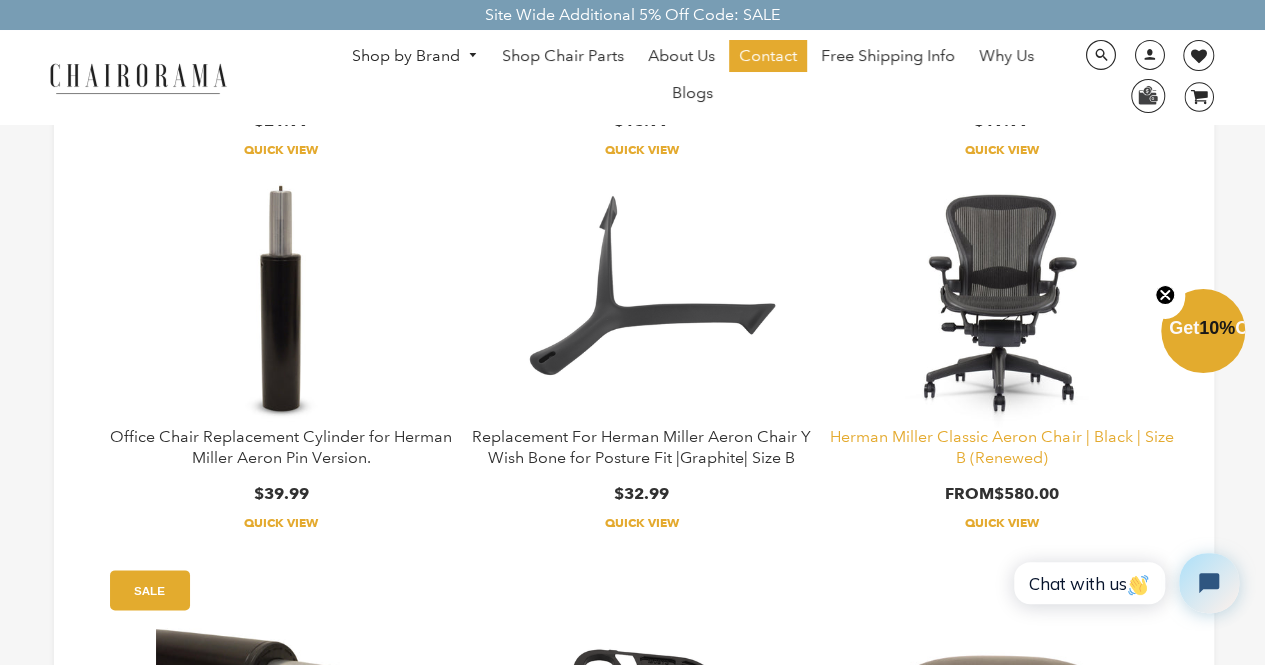 click on "Herman Miller Classic Aeron Chair | Black | Size B (Renewed)" at bounding box center [1001, 447] 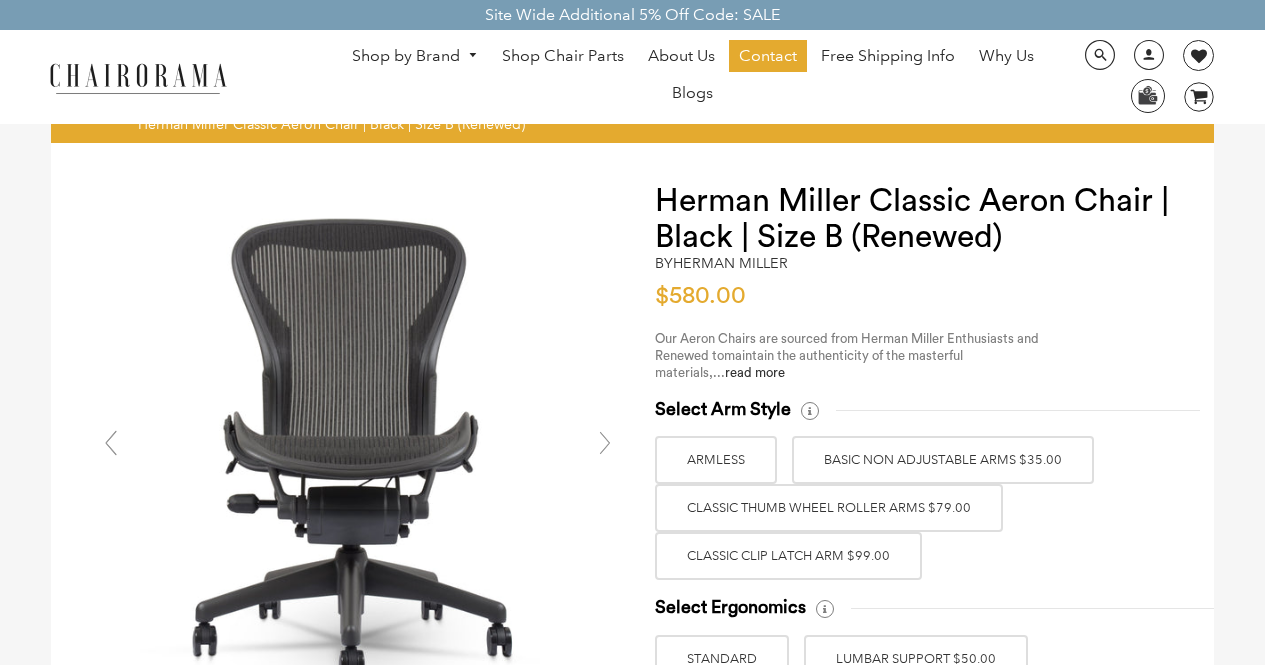 scroll, scrollTop: 0, scrollLeft: 0, axis: both 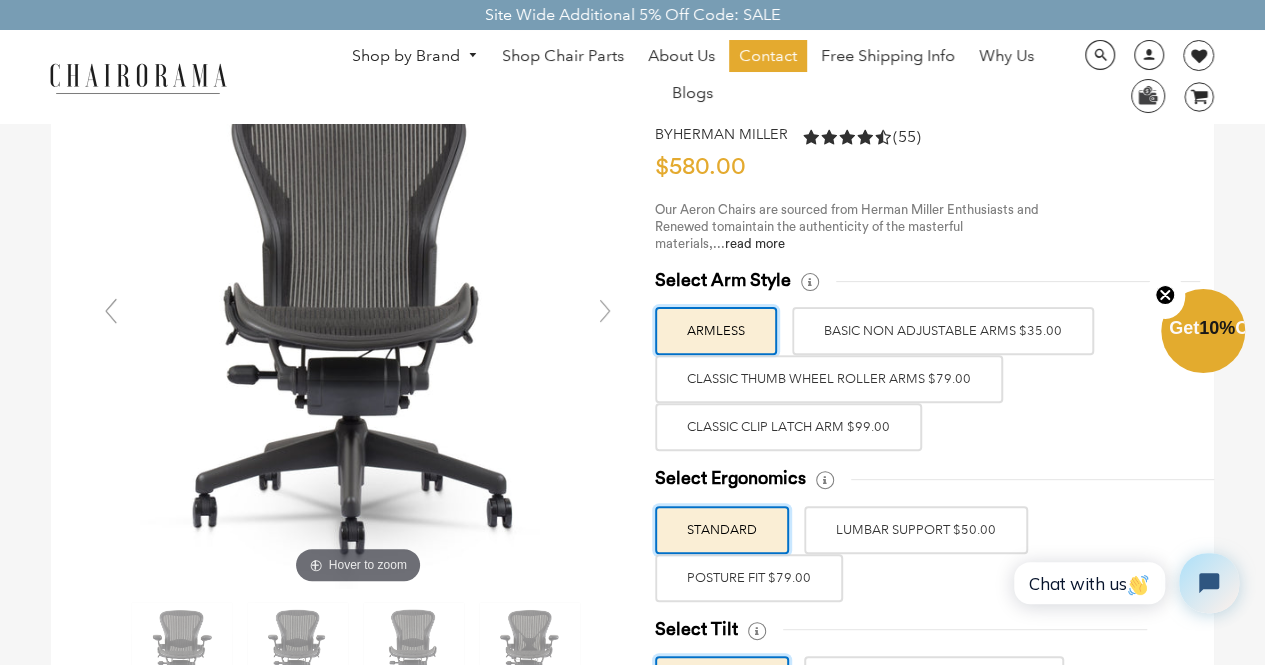click on "Classic Clip Latch Arm $99.00" at bounding box center [788, 427] 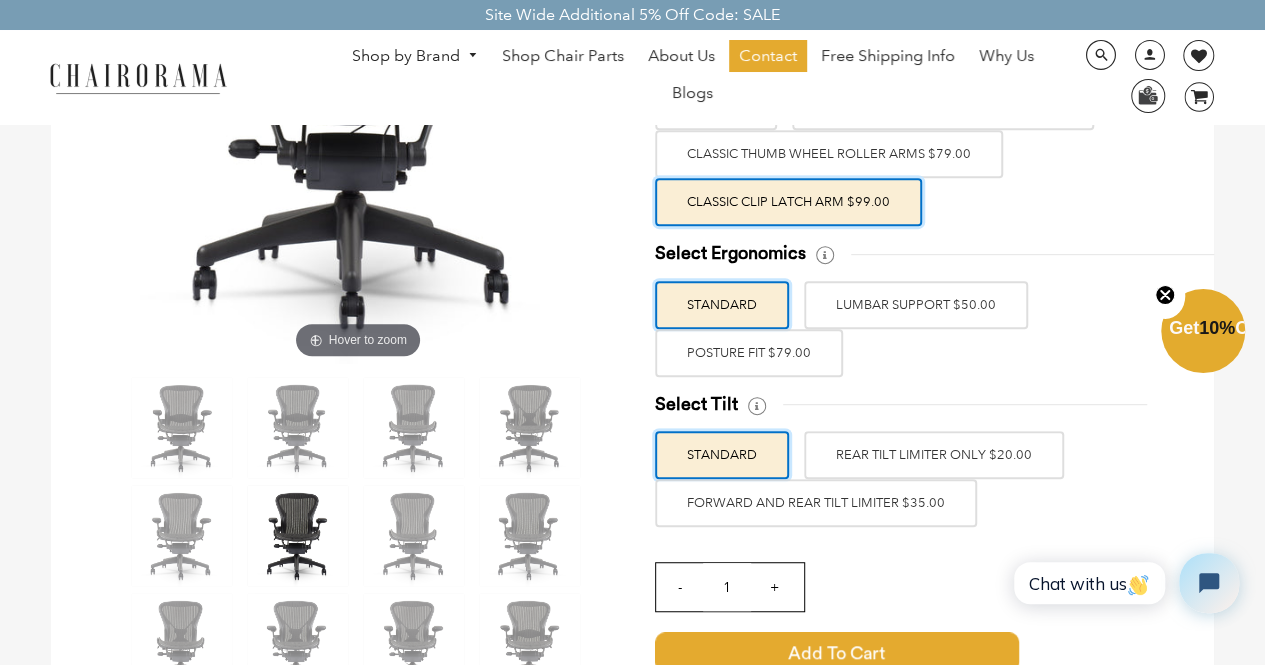 scroll, scrollTop: 229, scrollLeft: 0, axis: vertical 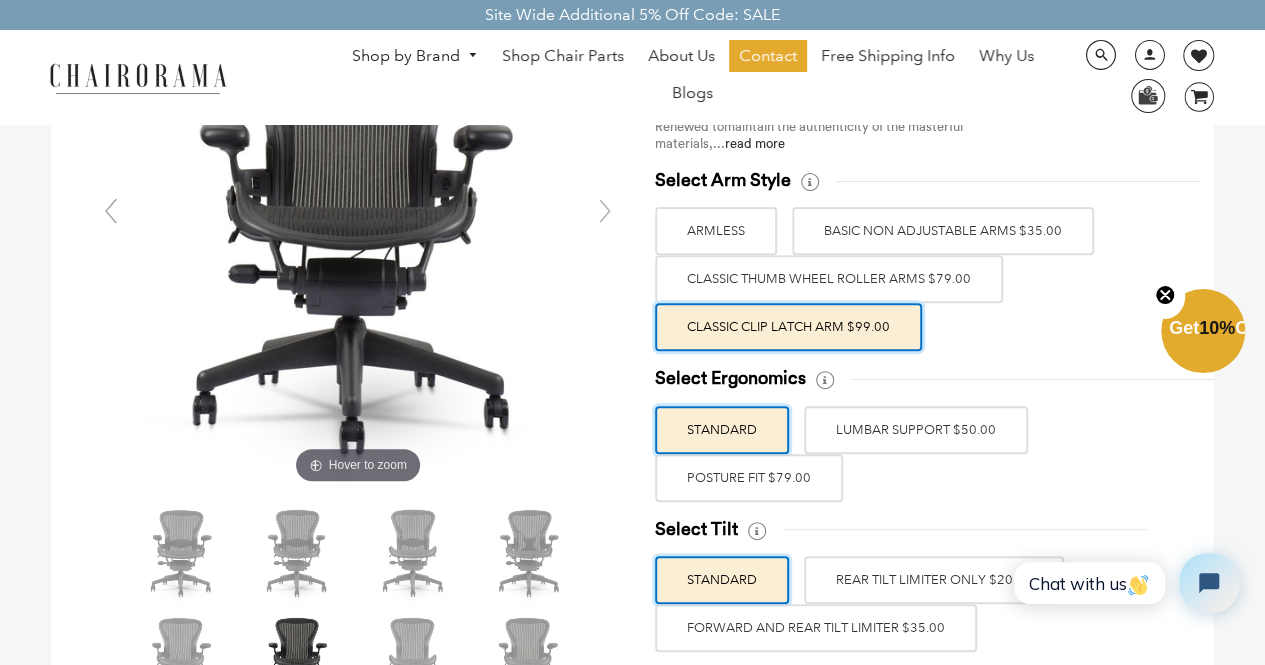click on "POSTURE FIT $79.00" at bounding box center [749, 478] 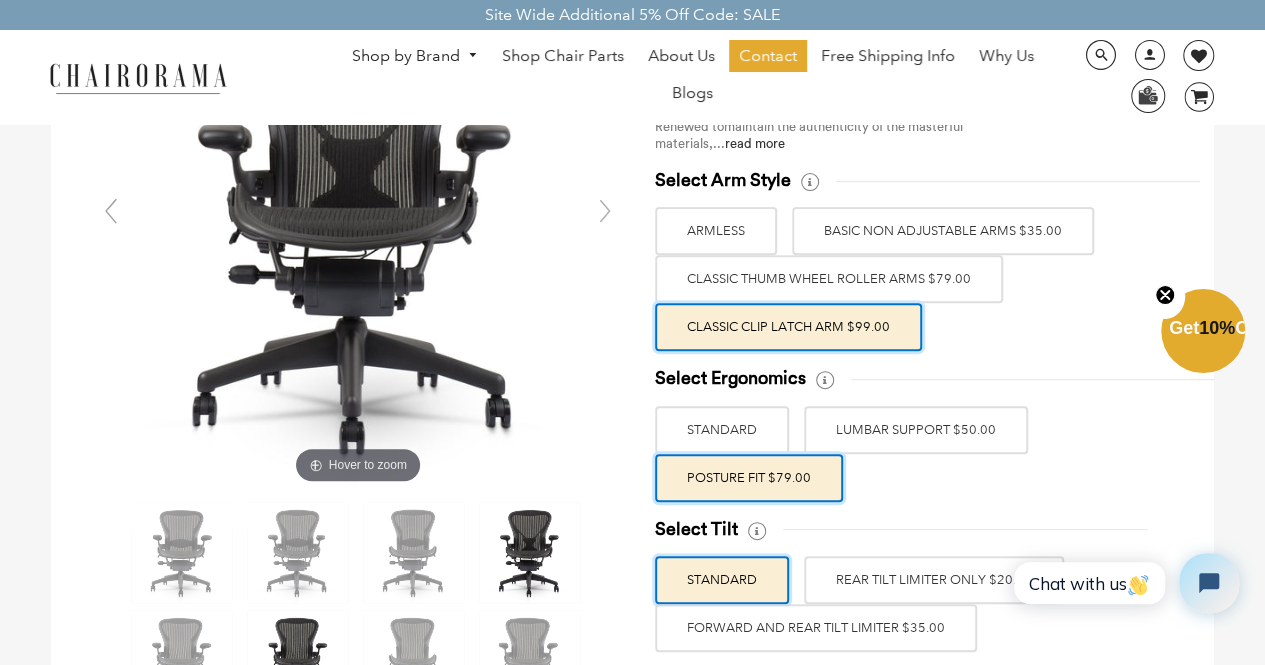 scroll, scrollTop: 143, scrollLeft: 0, axis: vertical 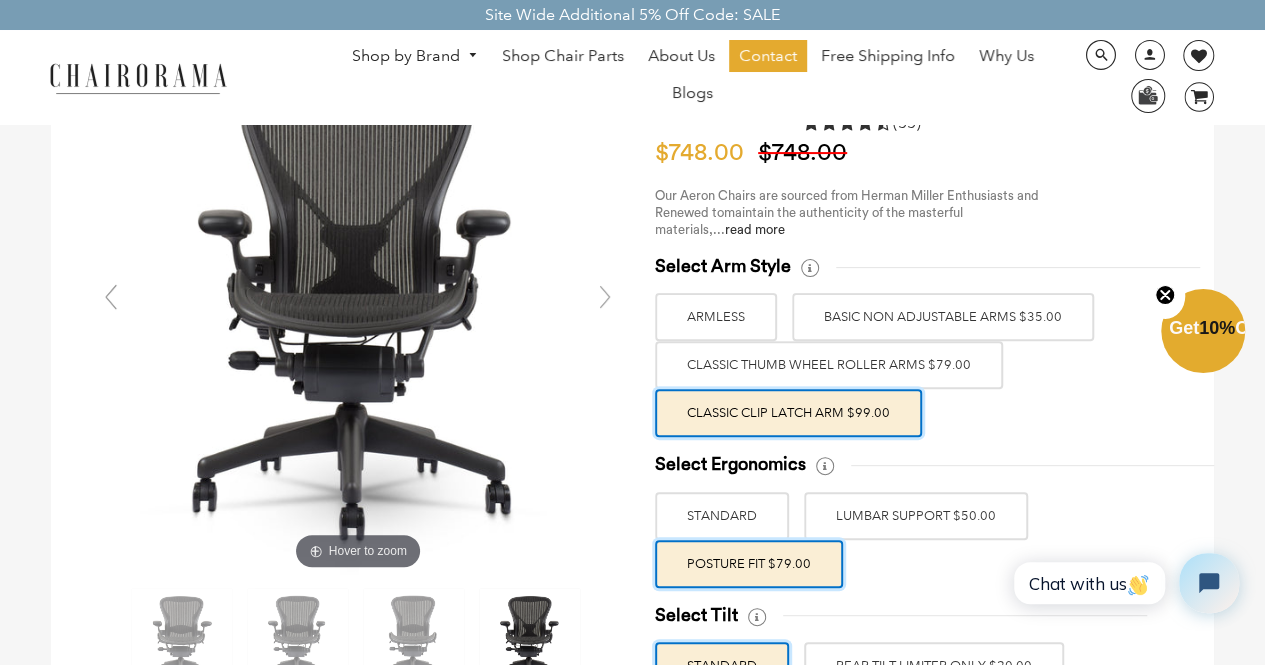 click on "LUMBAR SUPPORT $50.00" at bounding box center (916, 516) 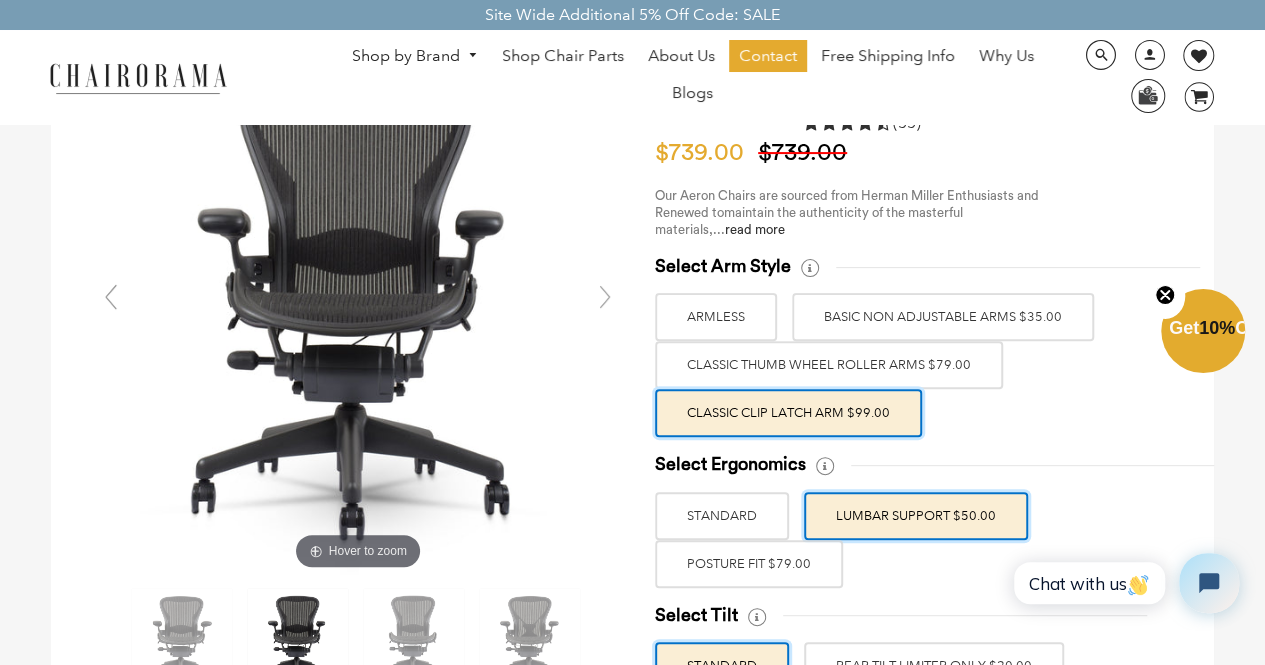 click on "POSTURE FIT $79.00" at bounding box center (749, 564) 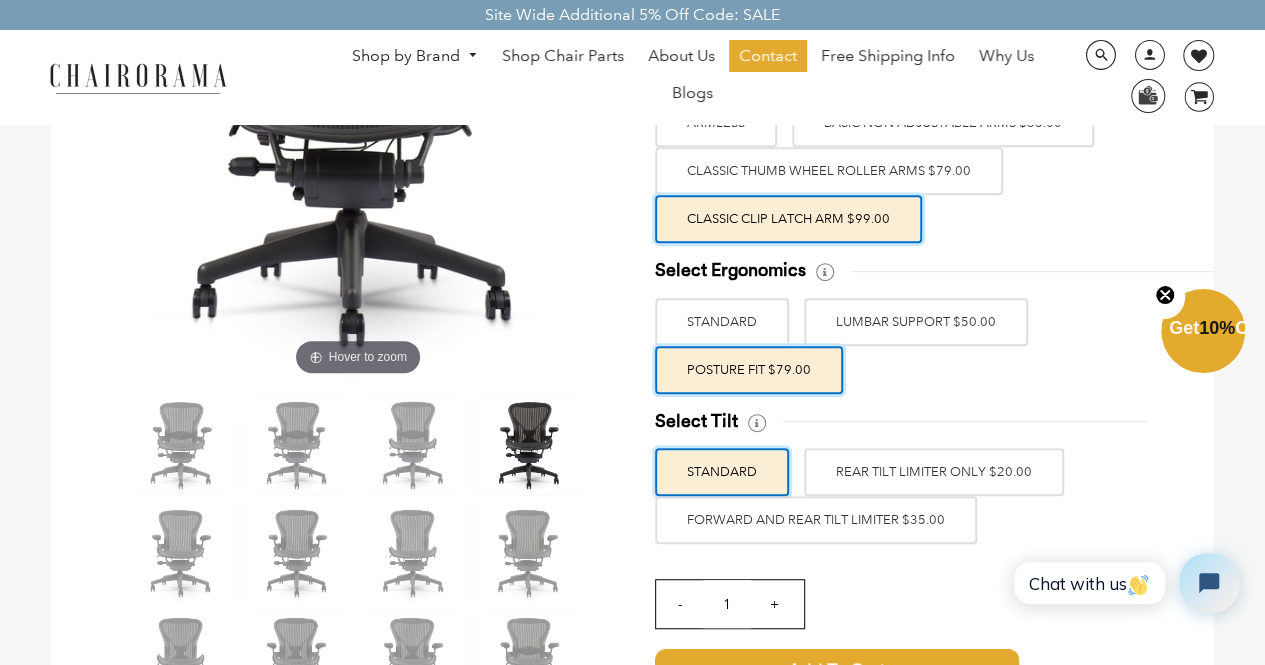 scroll, scrollTop: 347, scrollLeft: 0, axis: vertical 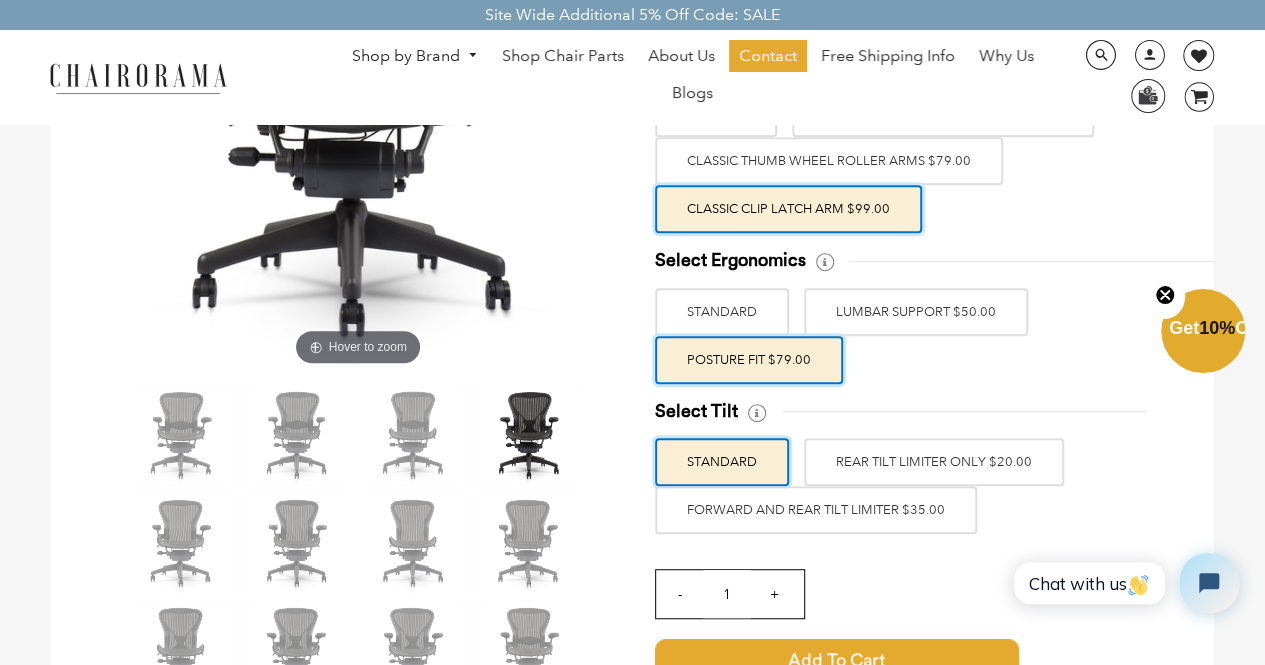 click on "REAR TILT LIMITER ONLY $20.00" at bounding box center (934, 462) 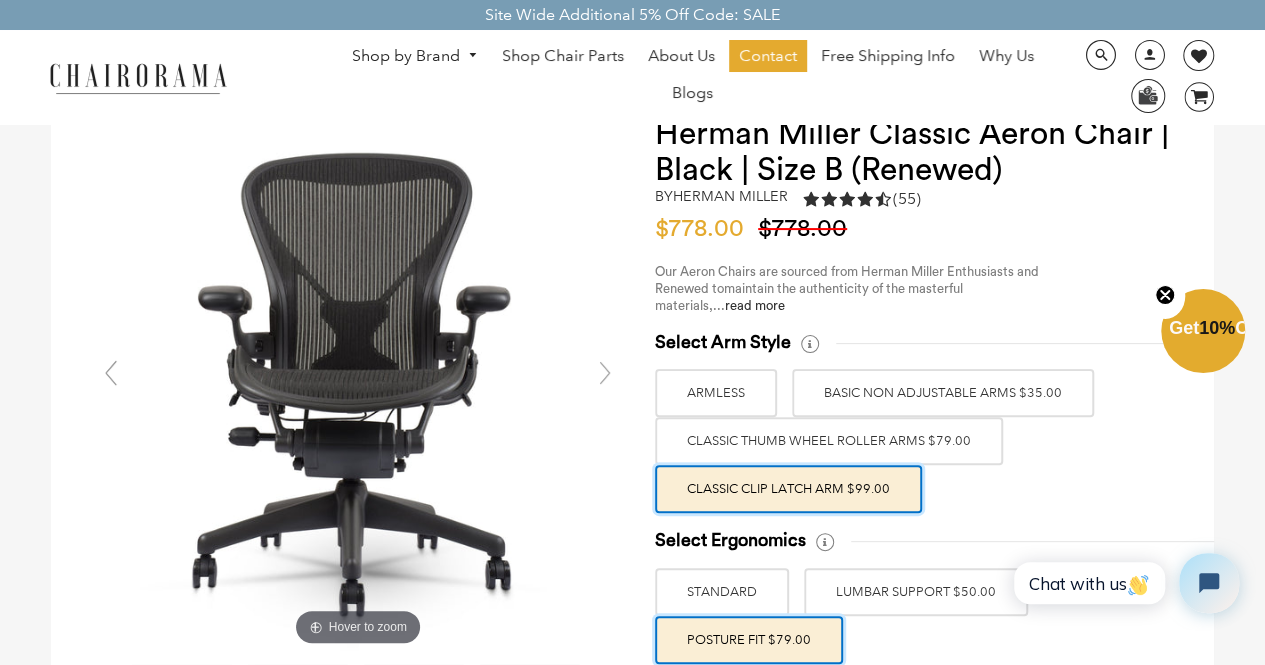 scroll, scrollTop: 0, scrollLeft: 0, axis: both 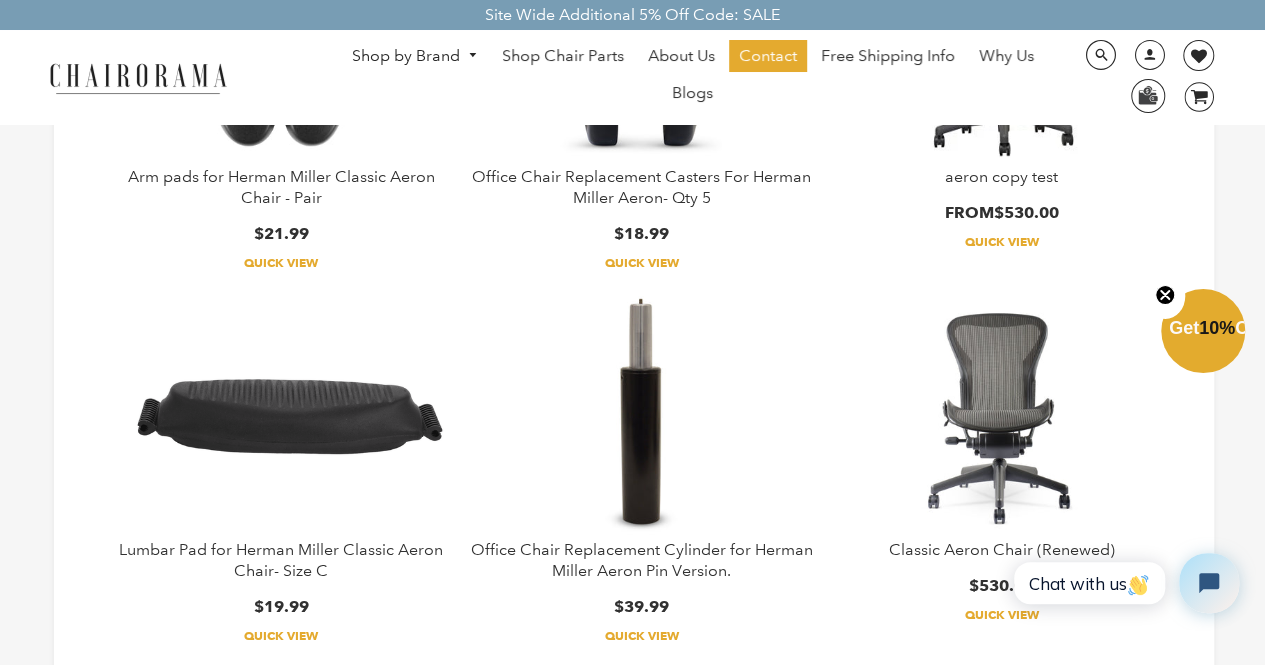 click on "Chat with us" 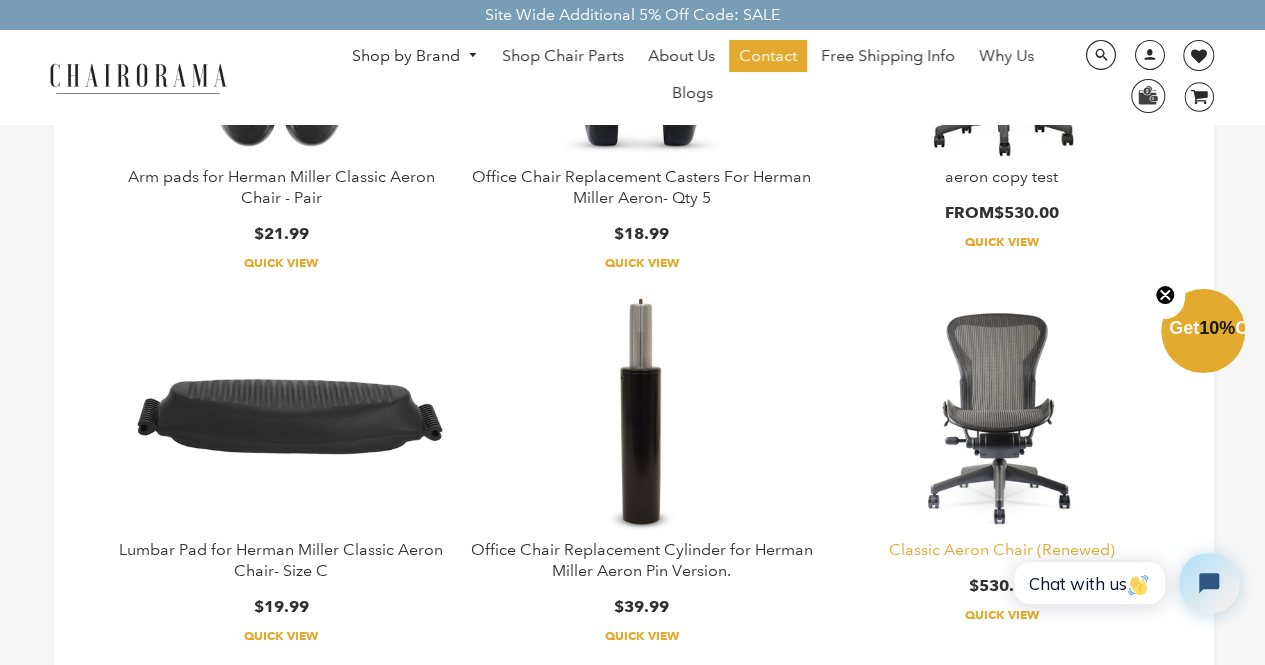 click on "Classic Aeron Chair (Renewed)" at bounding box center (1002, 549) 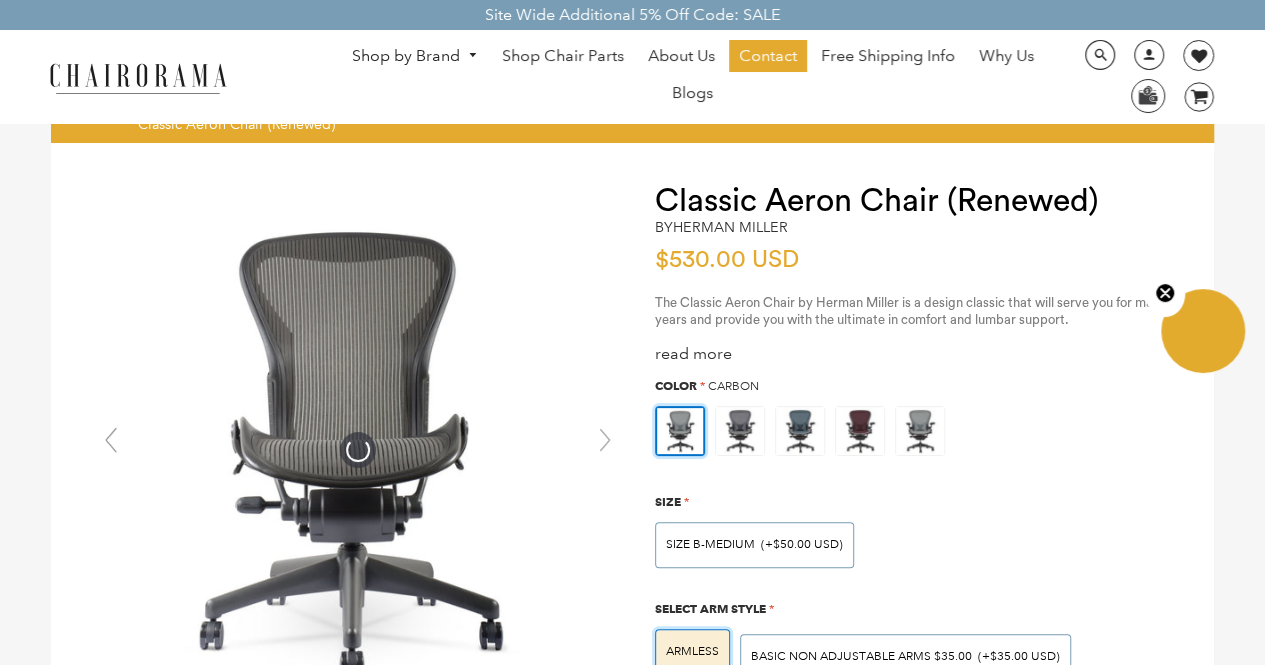scroll, scrollTop: 0, scrollLeft: 0, axis: both 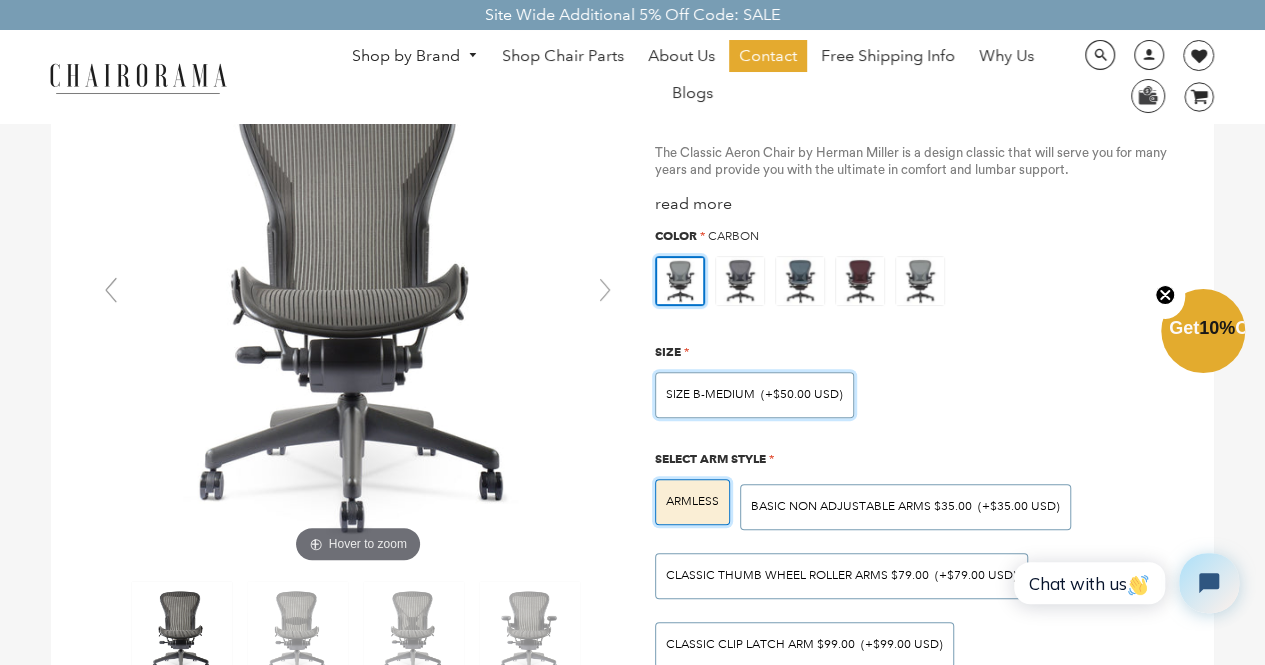 click on "(+$50.00 USD)" at bounding box center [802, 395] 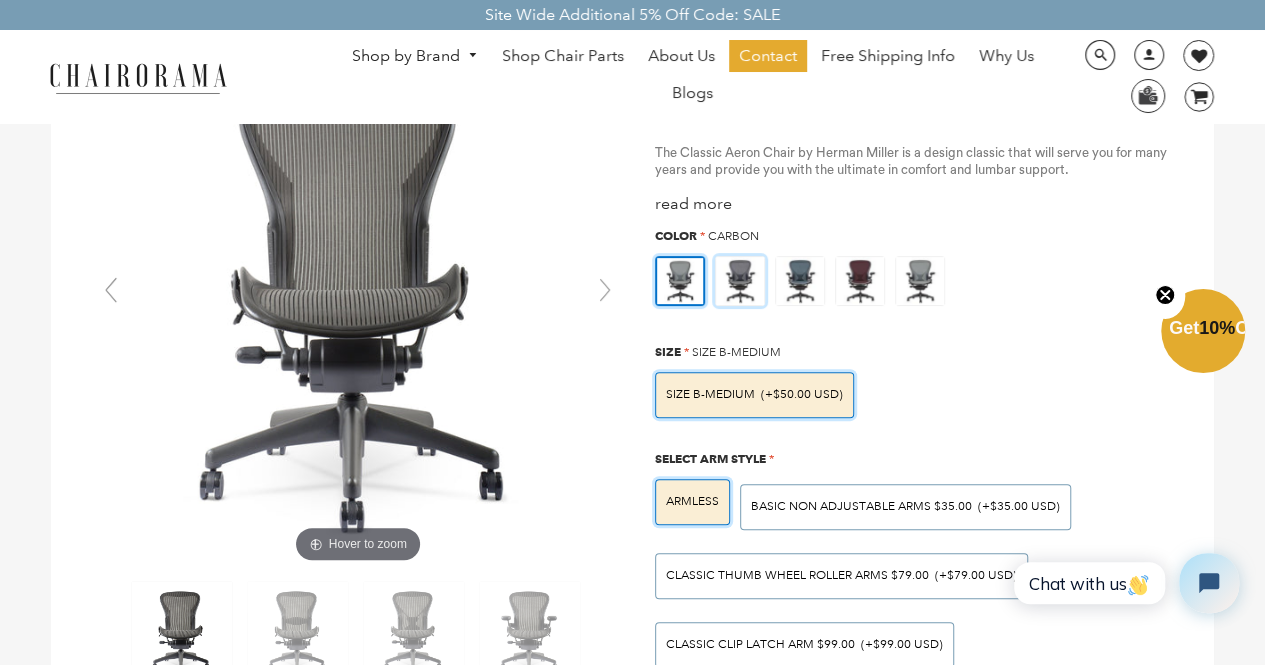 click at bounding box center [740, 281] 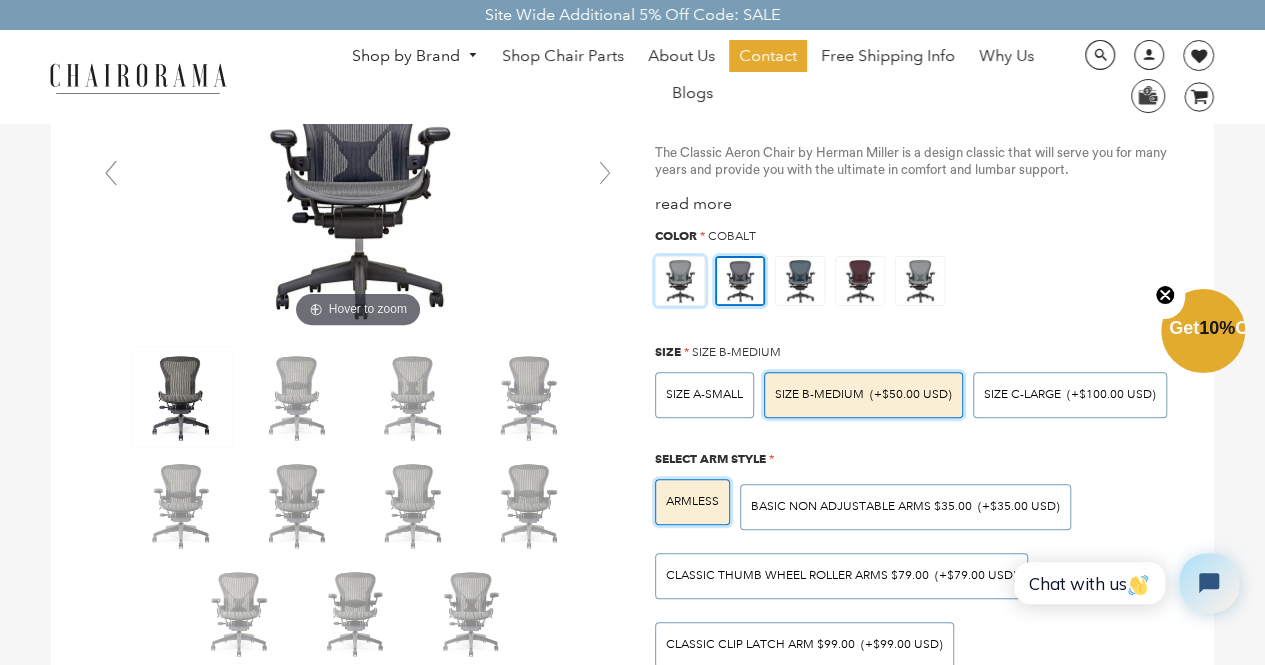 click at bounding box center (680, 281) 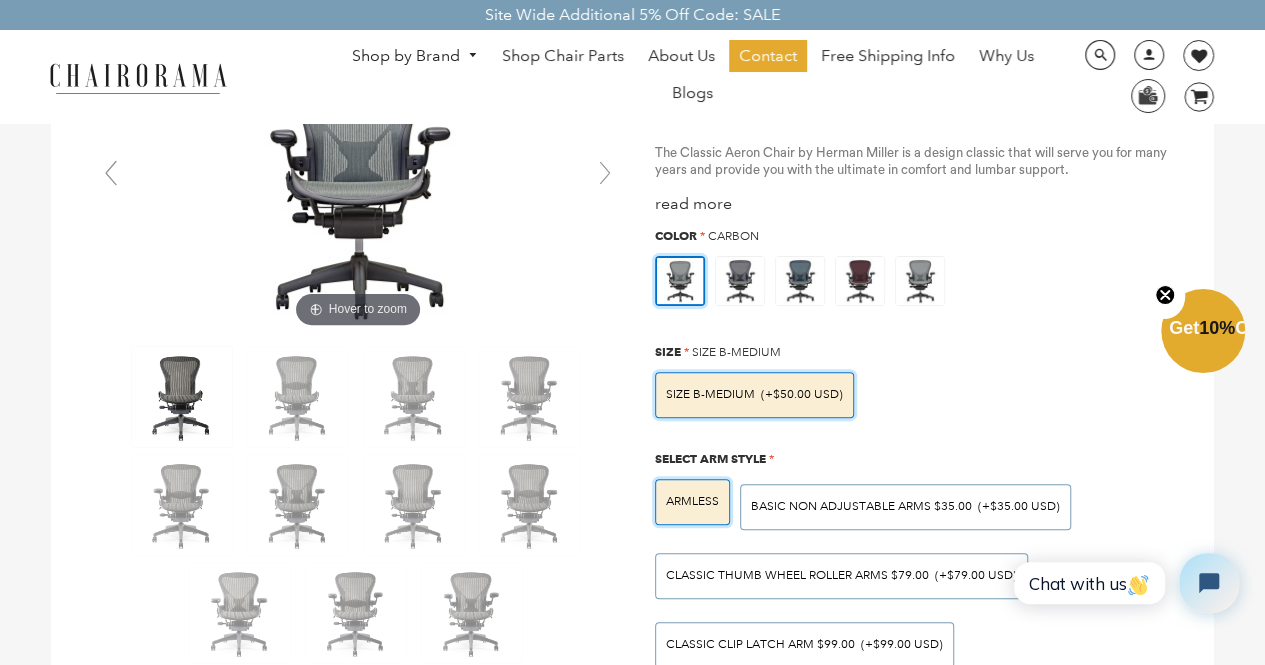 scroll, scrollTop: 0, scrollLeft: 0, axis: both 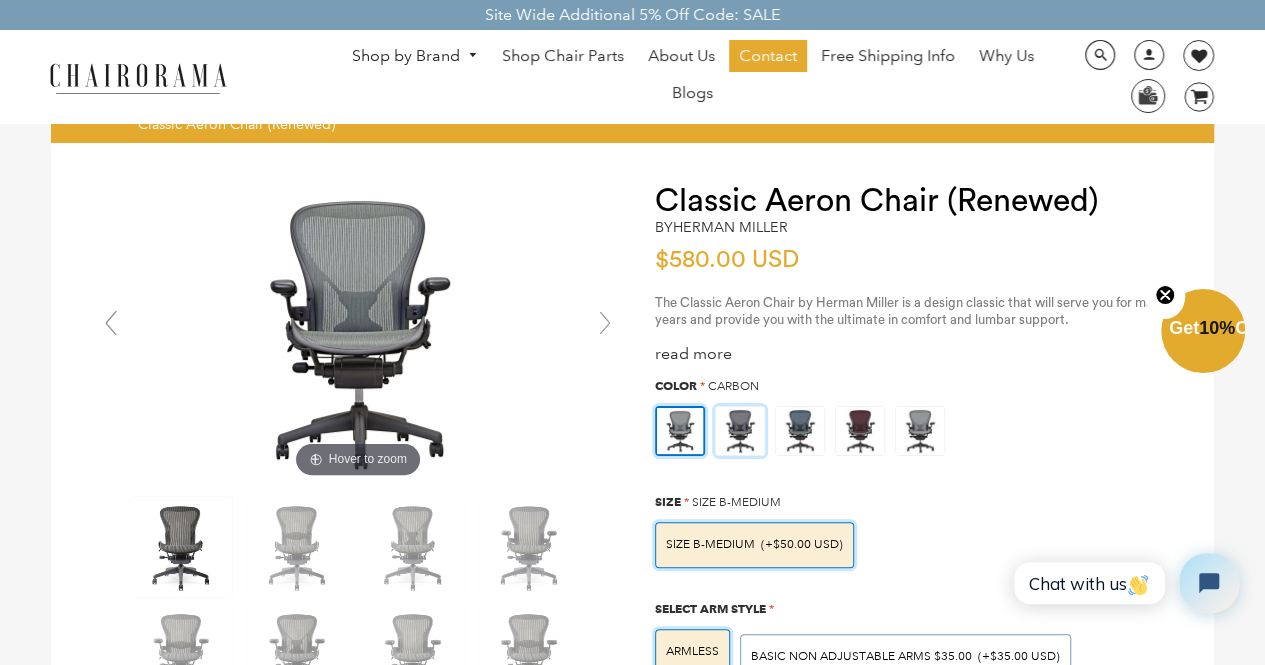 click at bounding box center (740, 431) 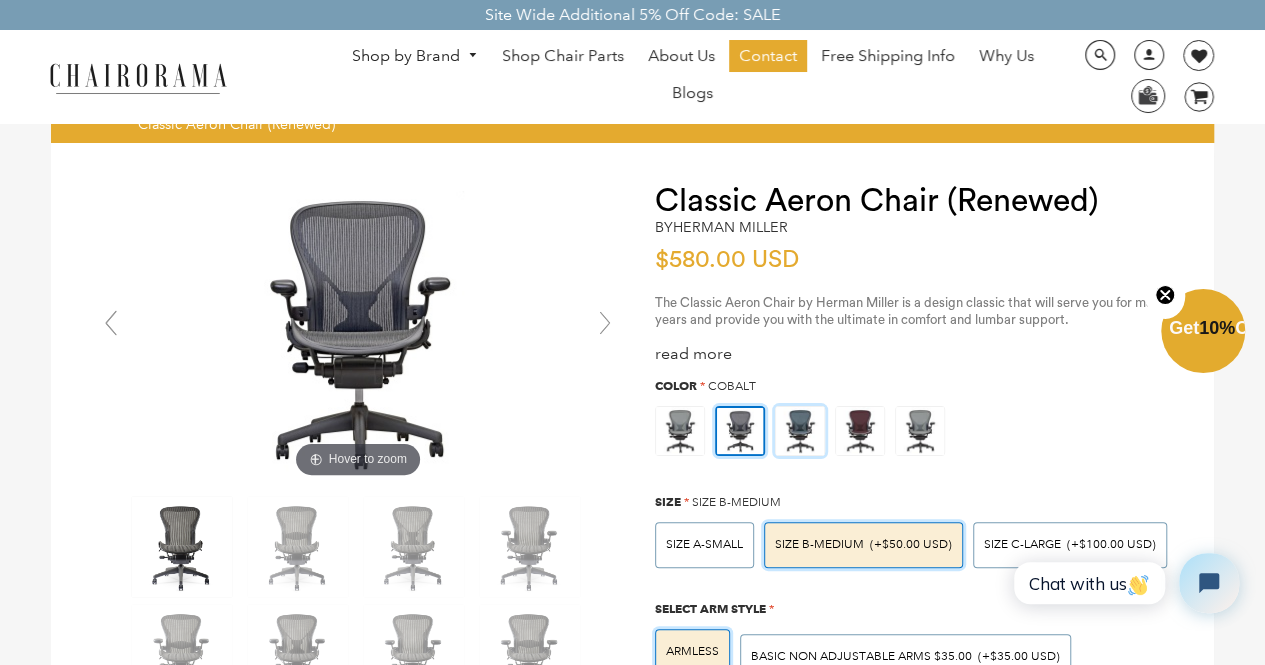 click at bounding box center (800, 431) 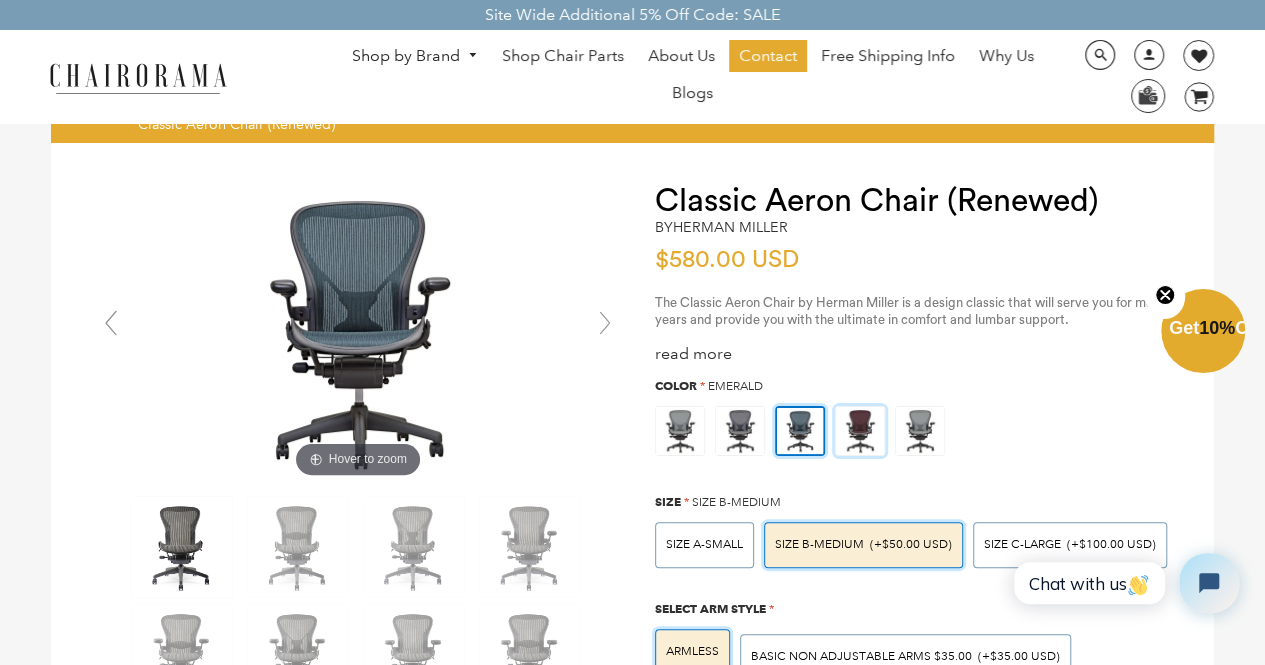 click at bounding box center [860, 431] 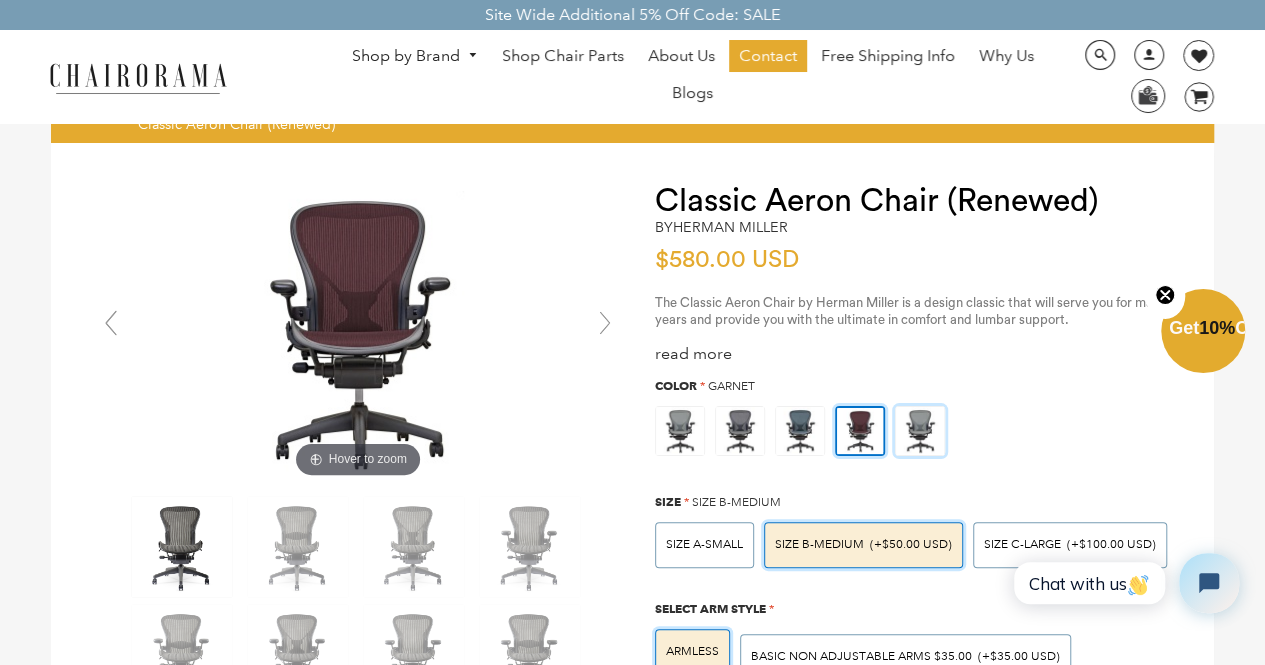 click at bounding box center [920, 431] 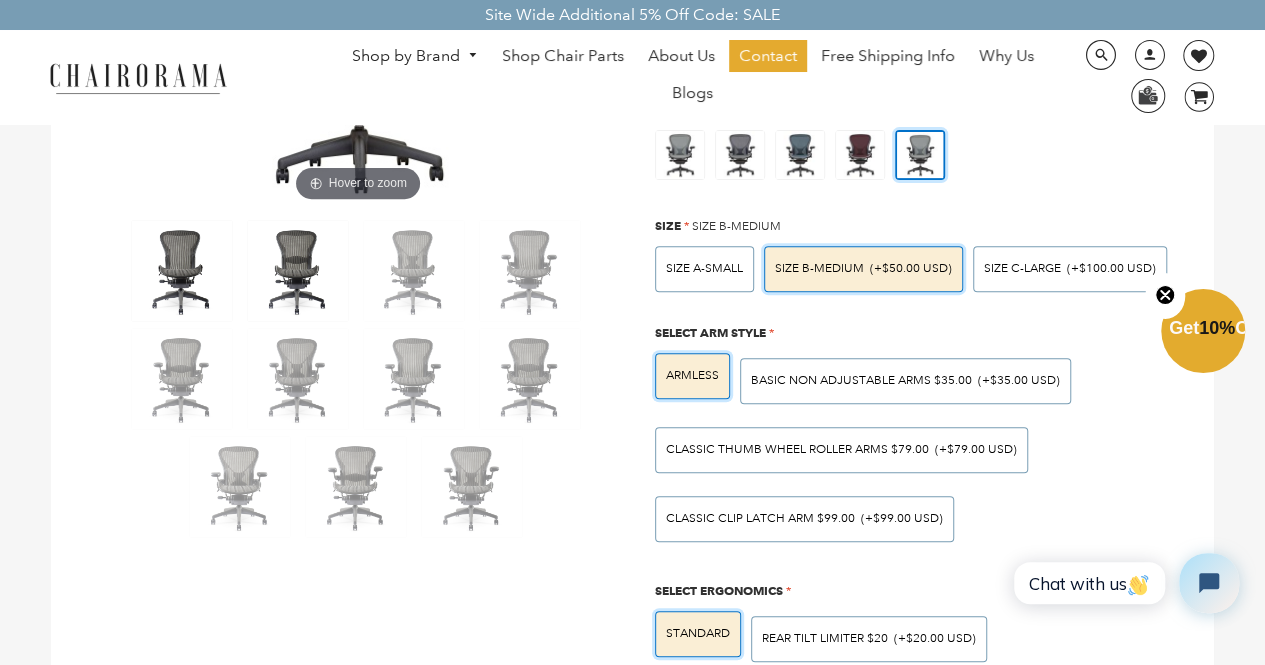 scroll, scrollTop: 0, scrollLeft: 0, axis: both 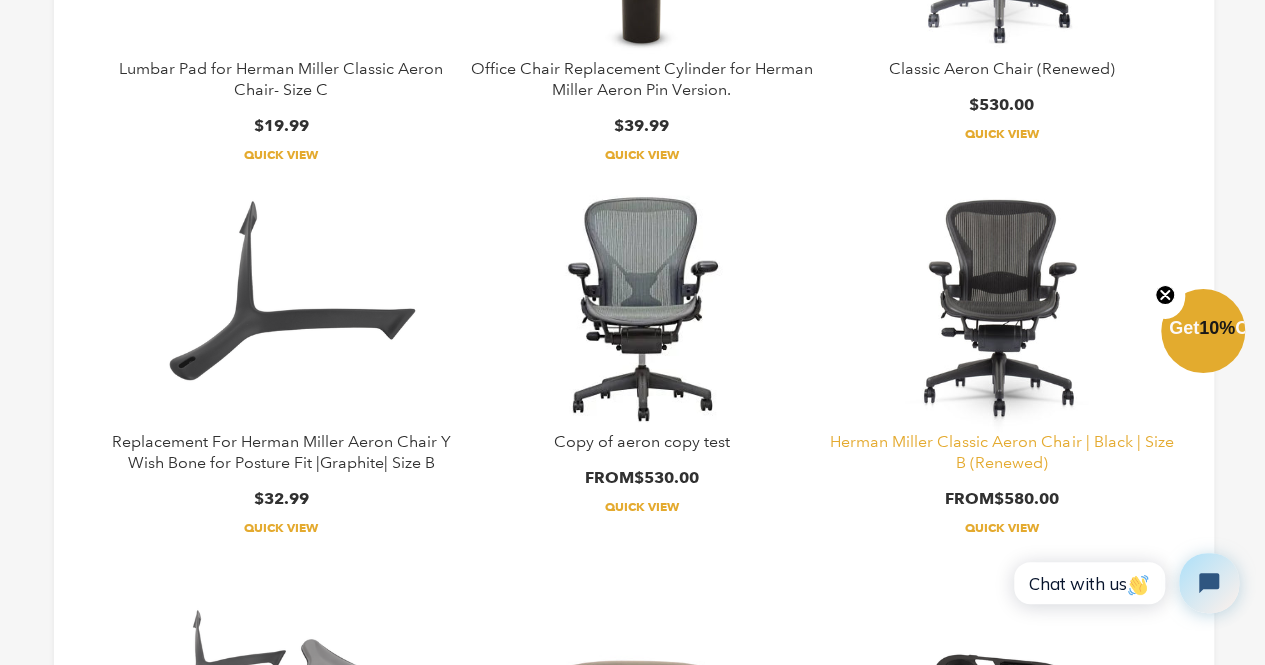click on "Herman Miller Classic Aeron Chair | Black | Size B (Renewed)" at bounding box center [1001, 452] 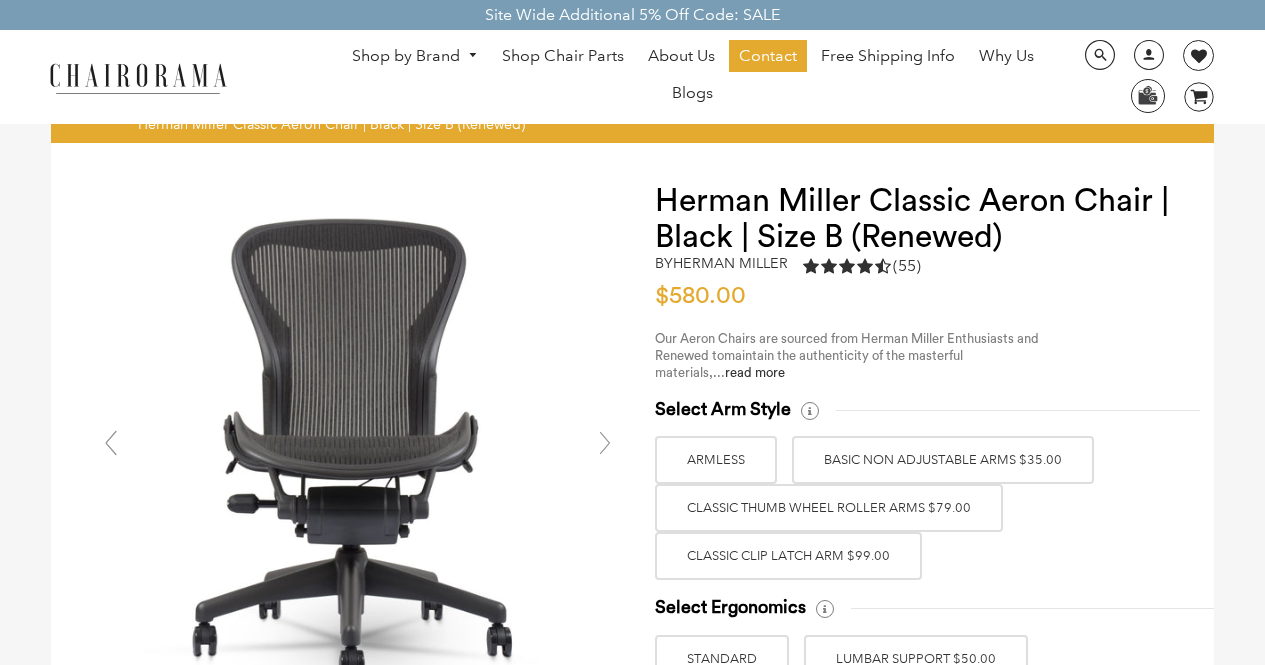 scroll, scrollTop: 0, scrollLeft: 0, axis: both 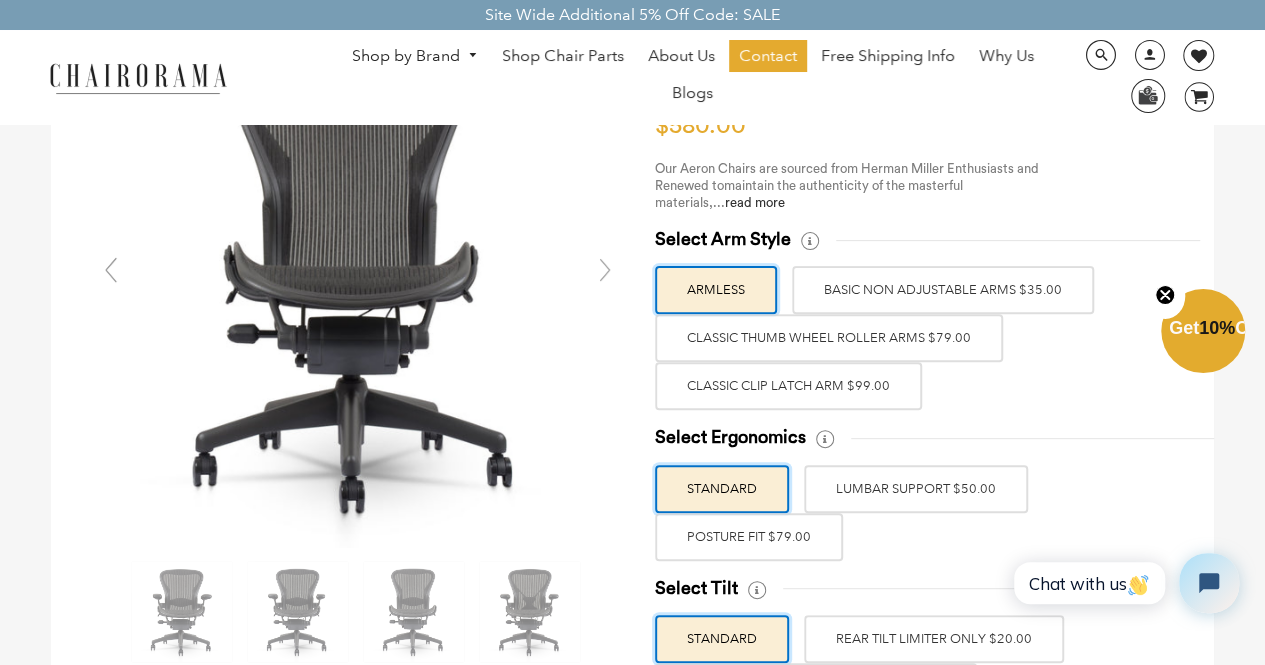 click on "BASIC NON ADJUSTABLE ARMS $35.00" at bounding box center (943, 290) 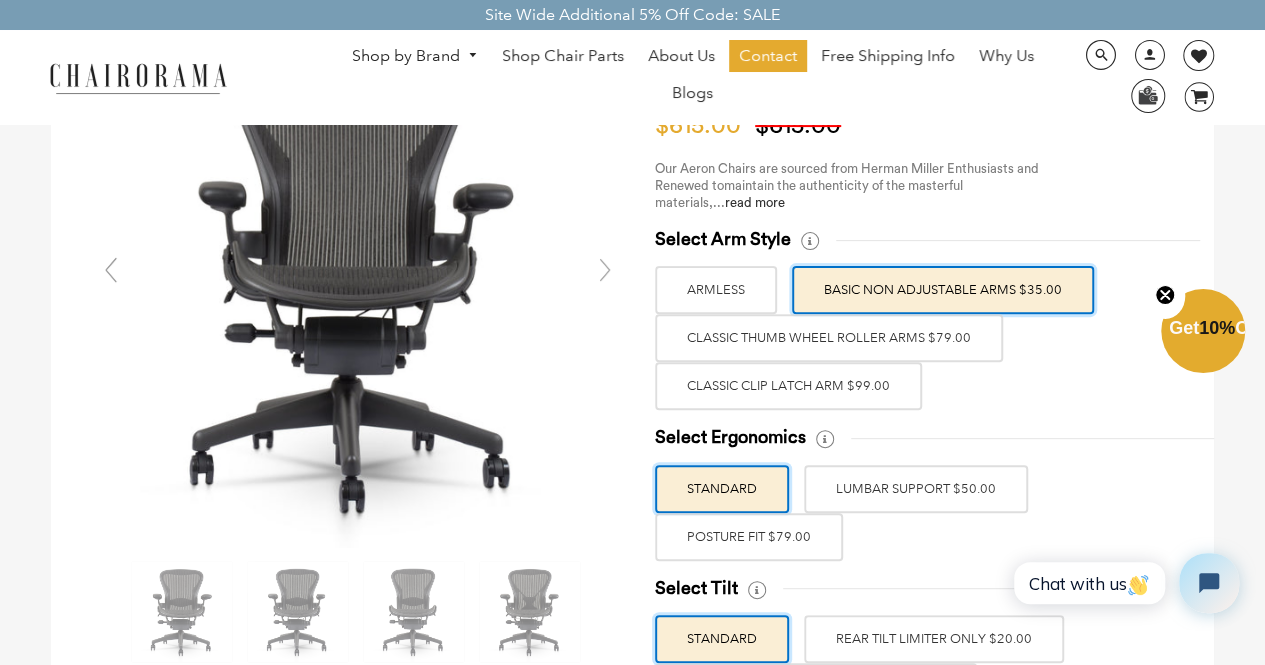 click on "Classic Thumb Wheel Roller Arms $79.00" at bounding box center [829, 338] 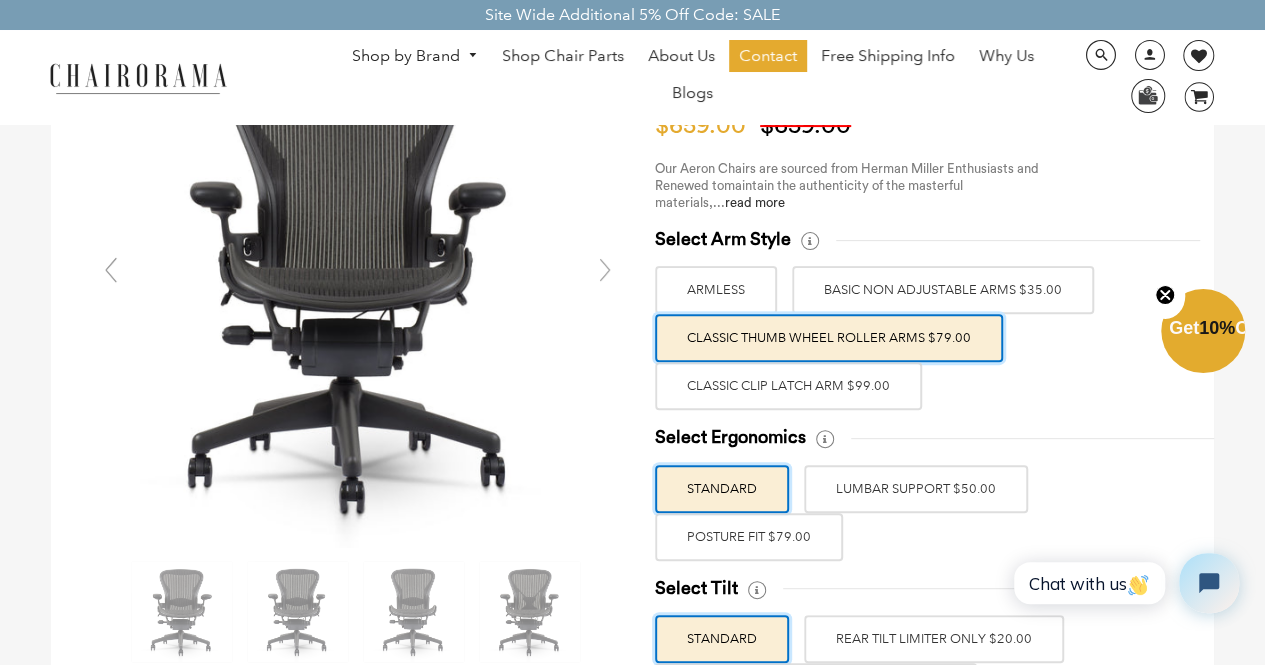 click on "Classic Clip Latch Arm $99.00" at bounding box center (788, 386) 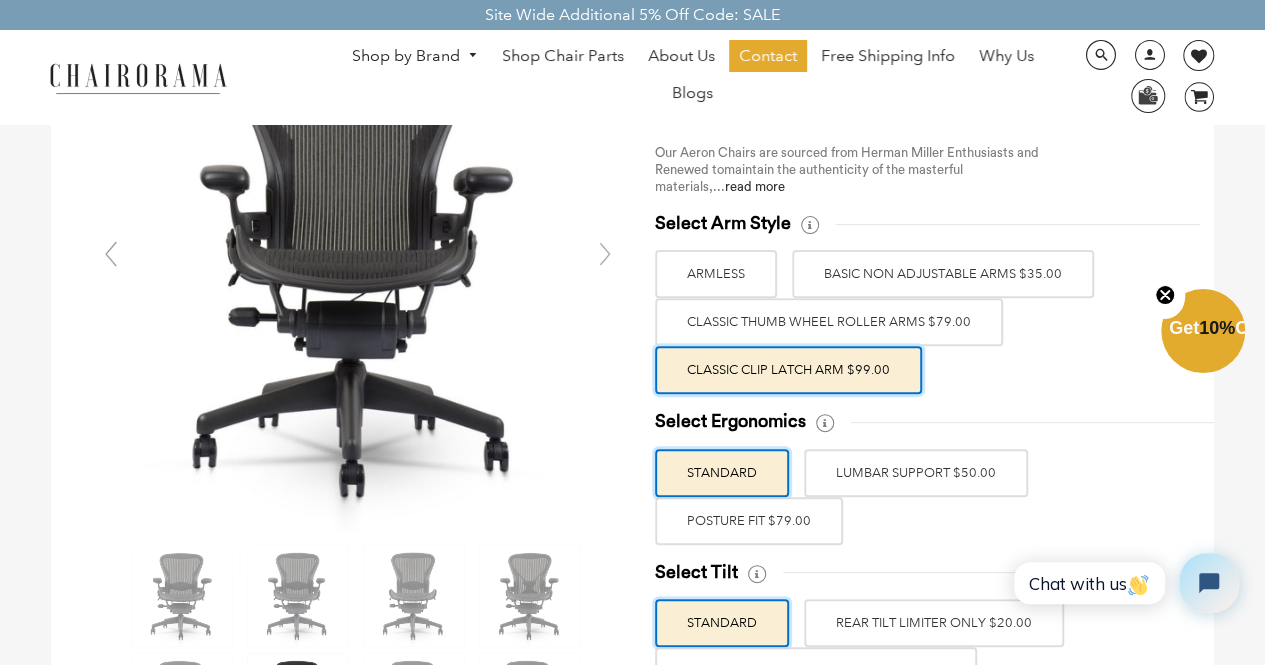 scroll, scrollTop: 187, scrollLeft: 0, axis: vertical 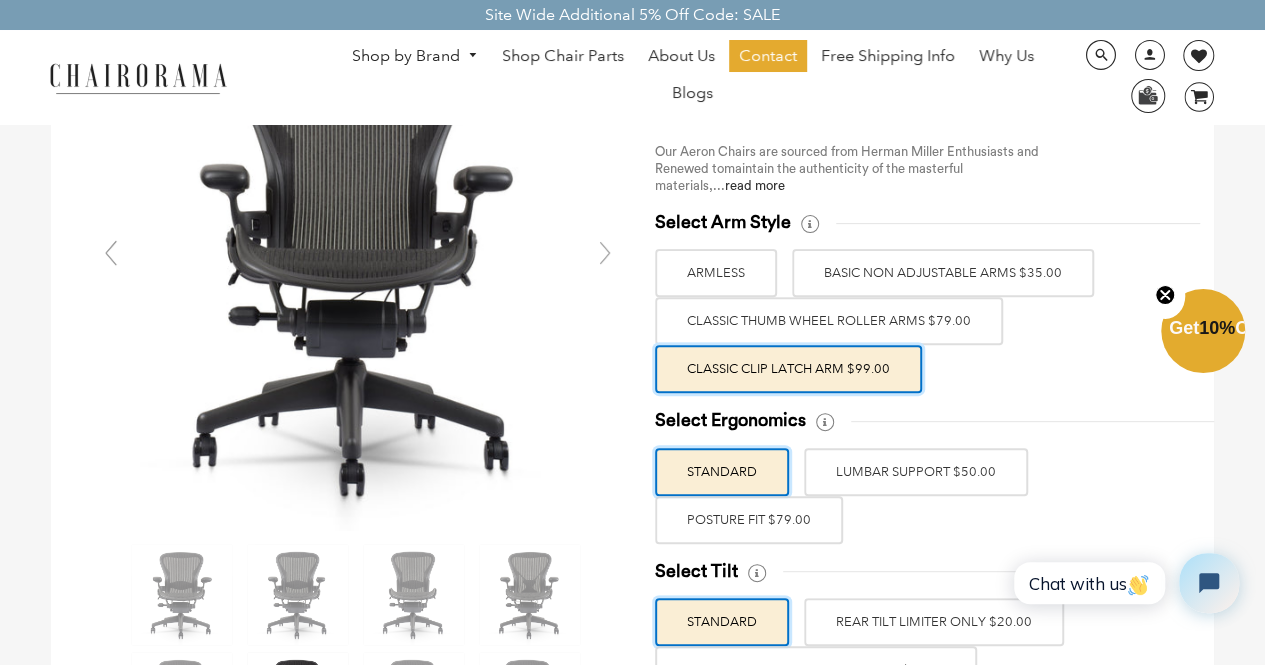 click on "LUMBAR SUPPORT $50.00" at bounding box center (916, 472) 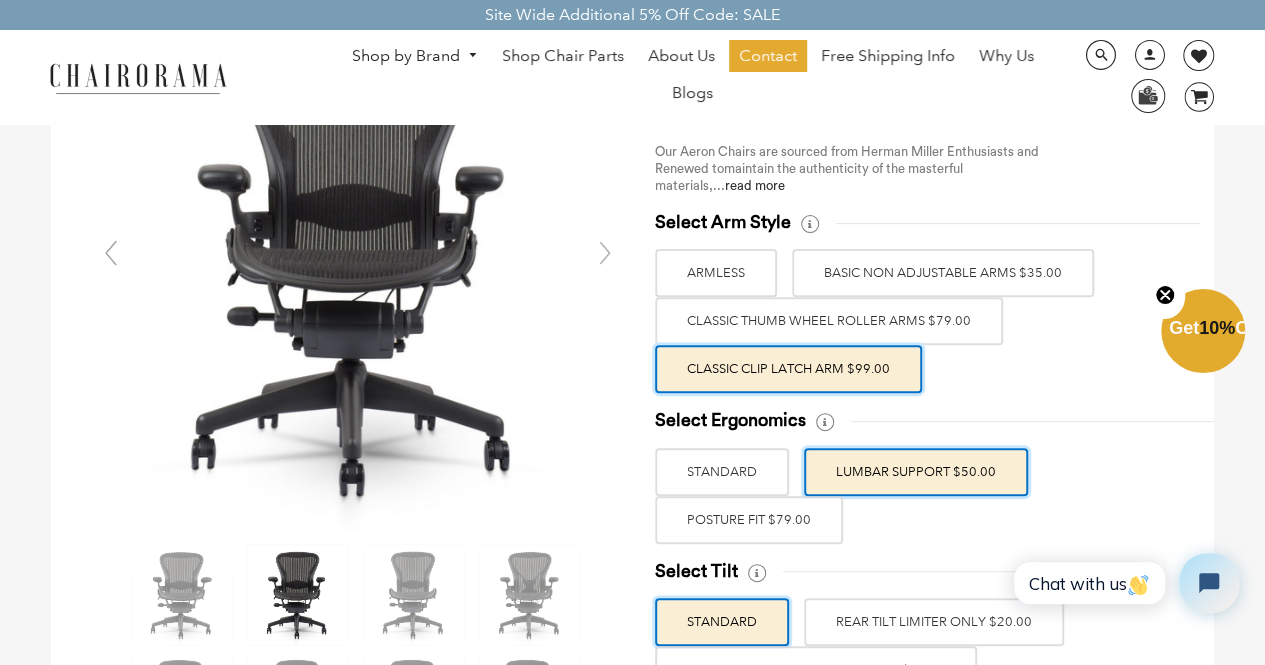 click on "LUMBAR SUPPORT $50.00" at bounding box center (916, 472) 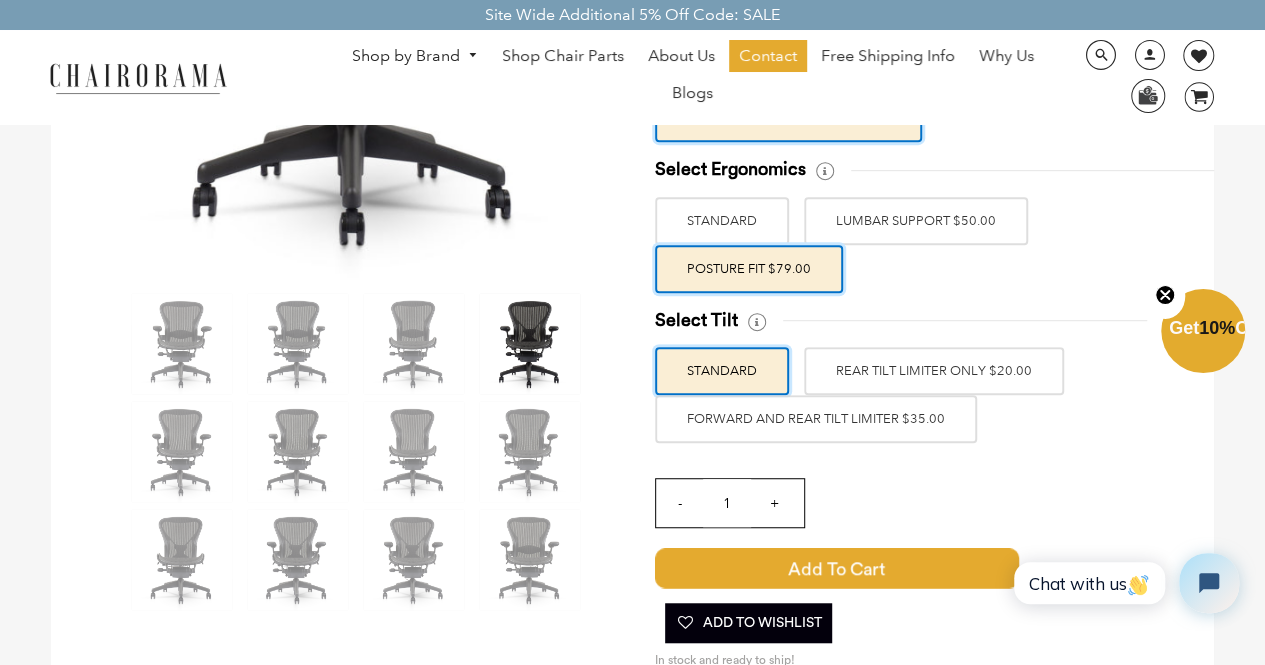 scroll, scrollTop: 439, scrollLeft: 0, axis: vertical 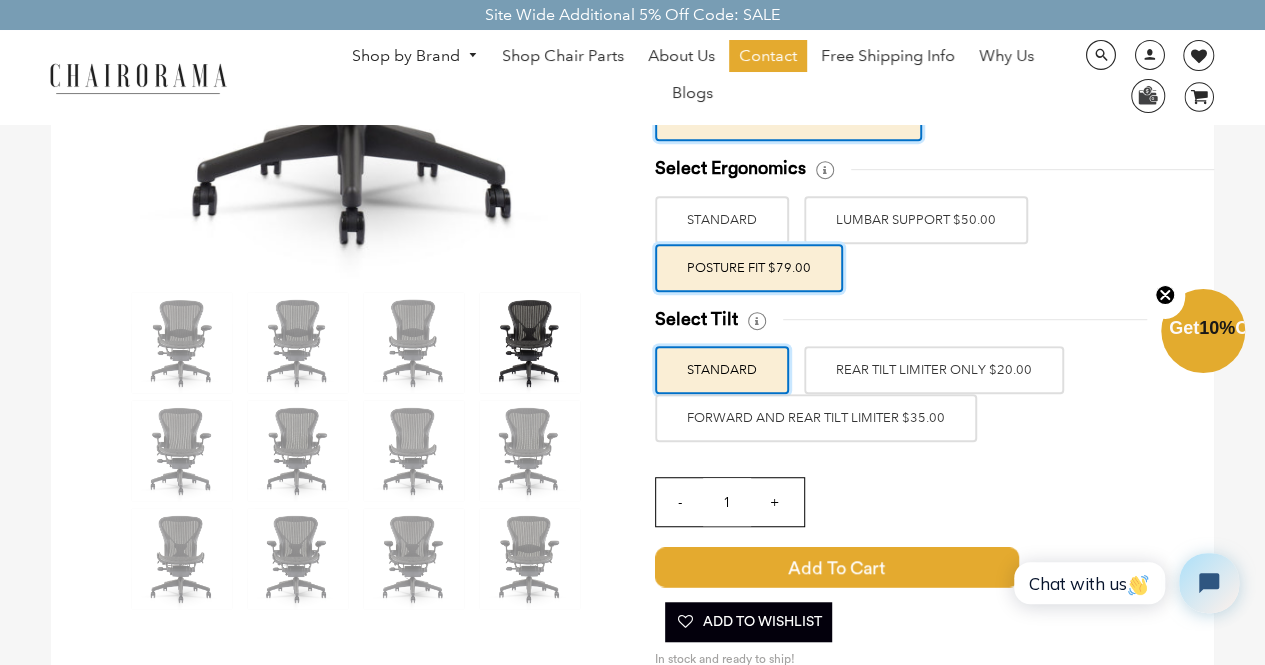 click on "REAR TILT LIMITER ONLY $20.00" at bounding box center (934, 370) 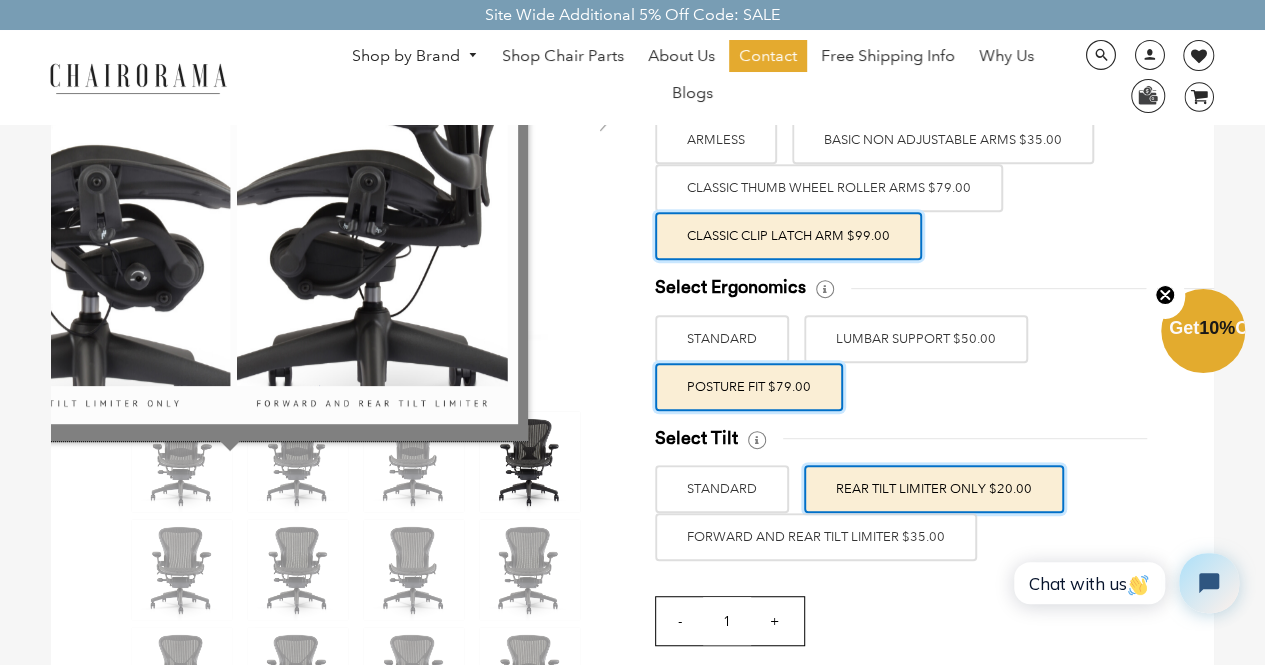 scroll, scrollTop: 321, scrollLeft: 0, axis: vertical 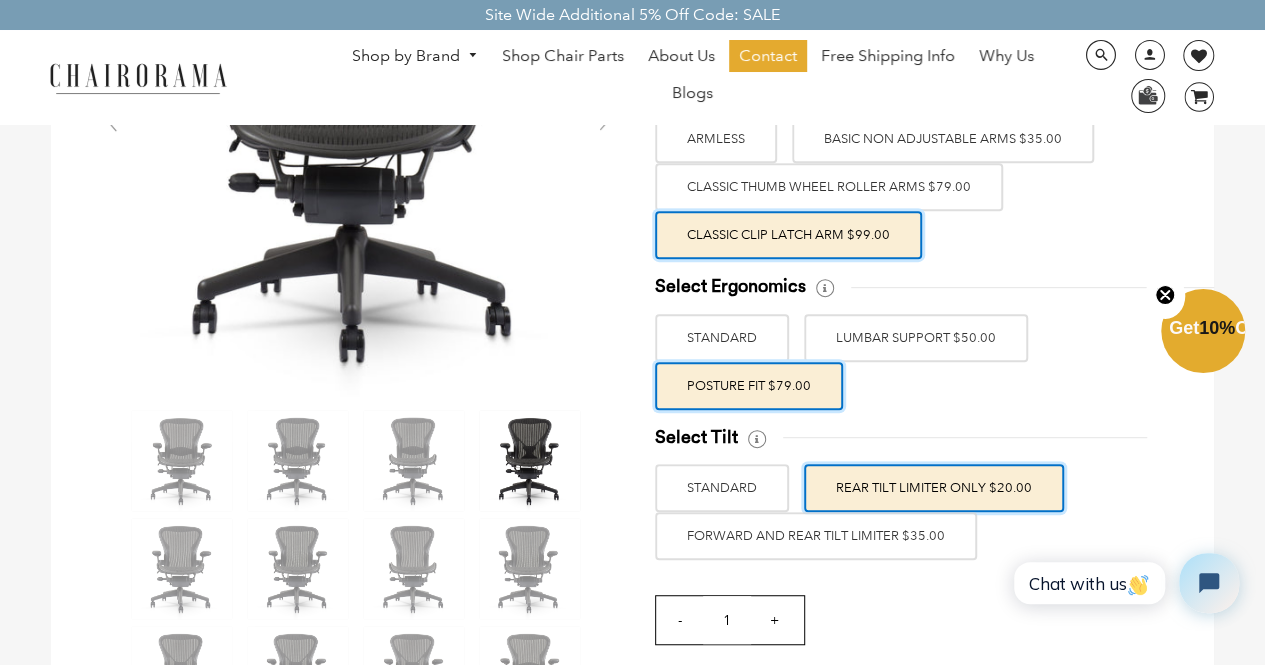 click on "FORWARD AND REAR TILT LIMITER $35.00" at bounding box center [816, 536] 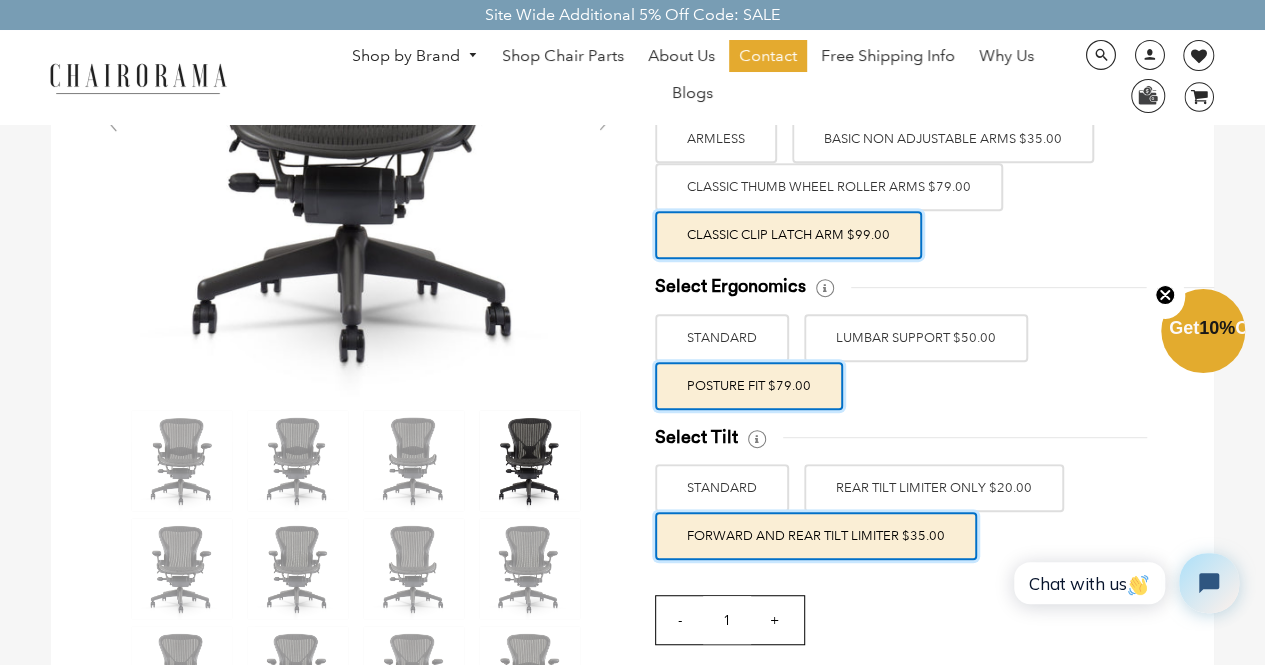 click on "REAR TILT LIMITER ONLY $20.00" at bounding box center (934, 488) 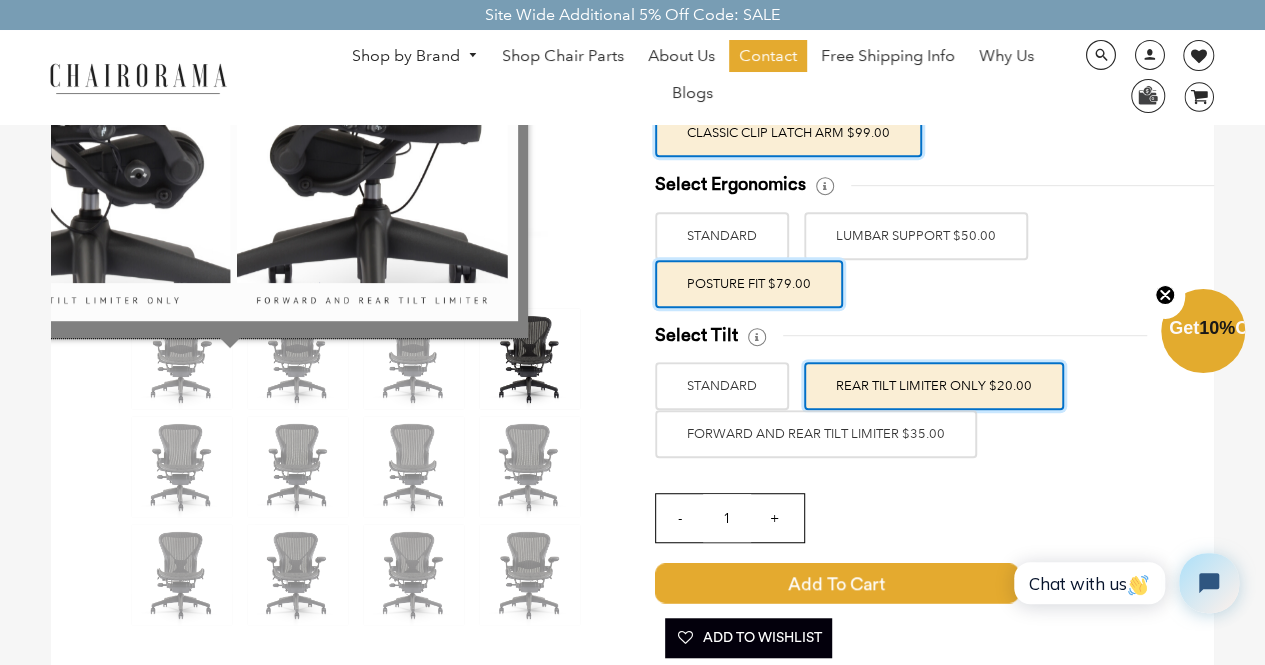 scroll, scrollTop: 424, scrollLeft: 0, axis: vertical 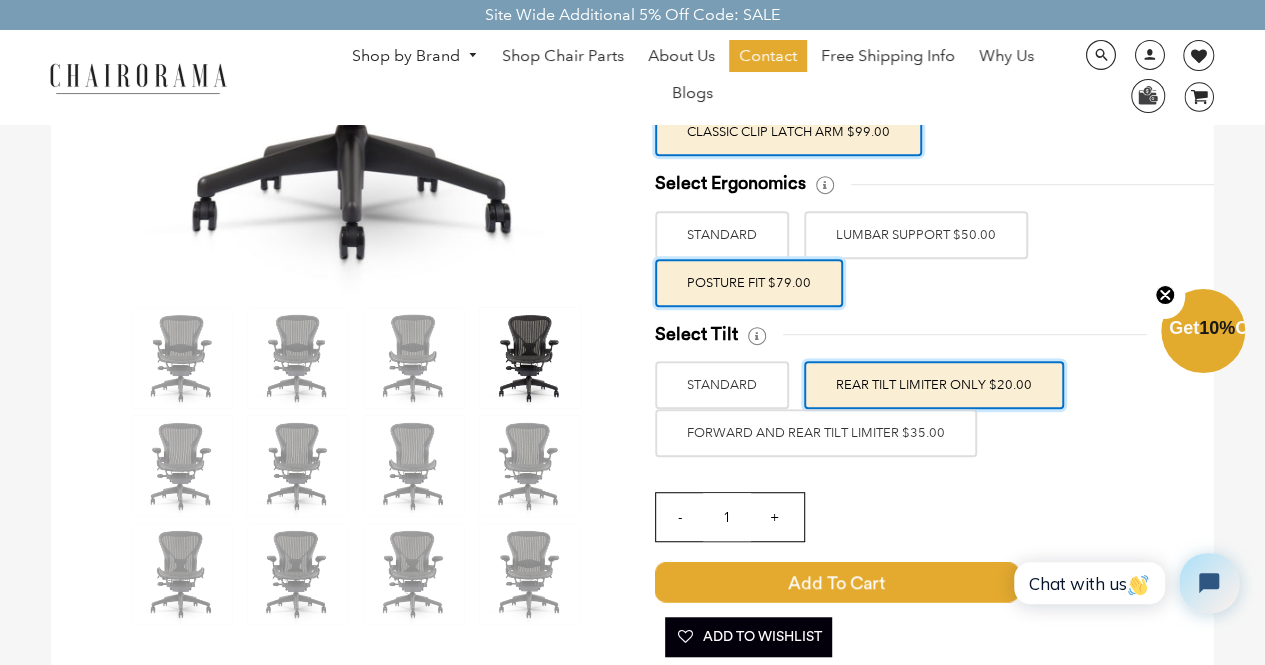 click on "FORWARD AND REAR TILT LIMITER $35.00" at bounding box center (816, 433) 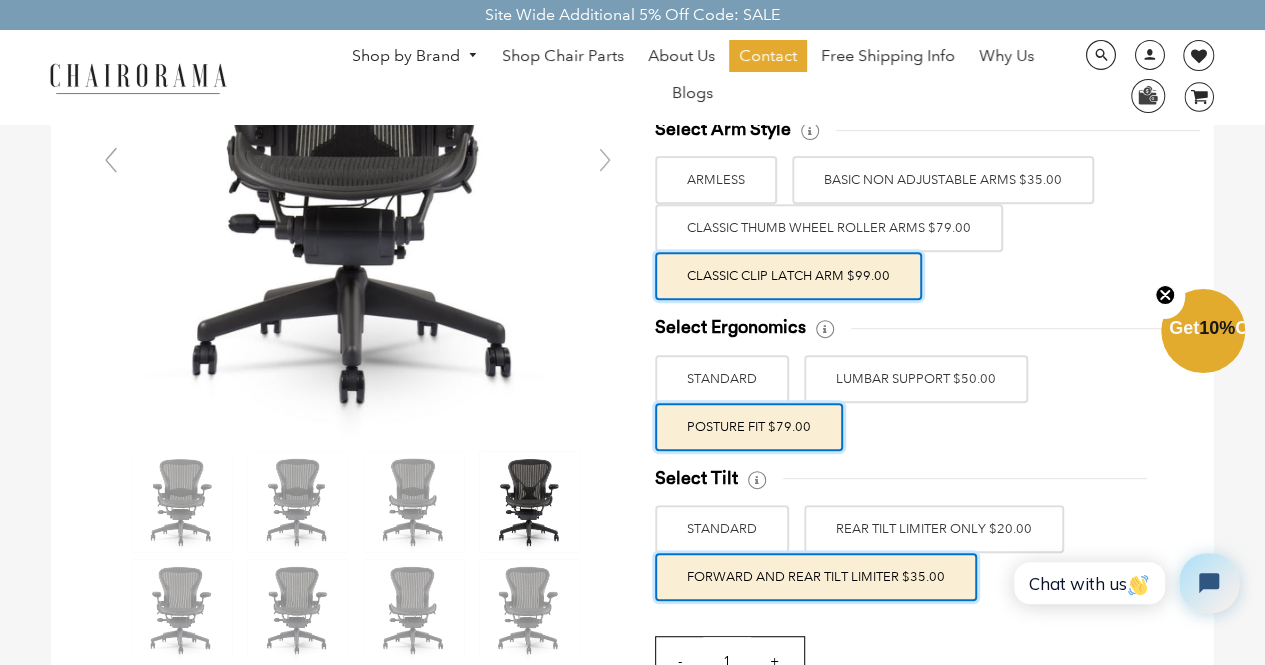 scroll, scrollTop: 373, scrollLeft: 0, axis: vertical 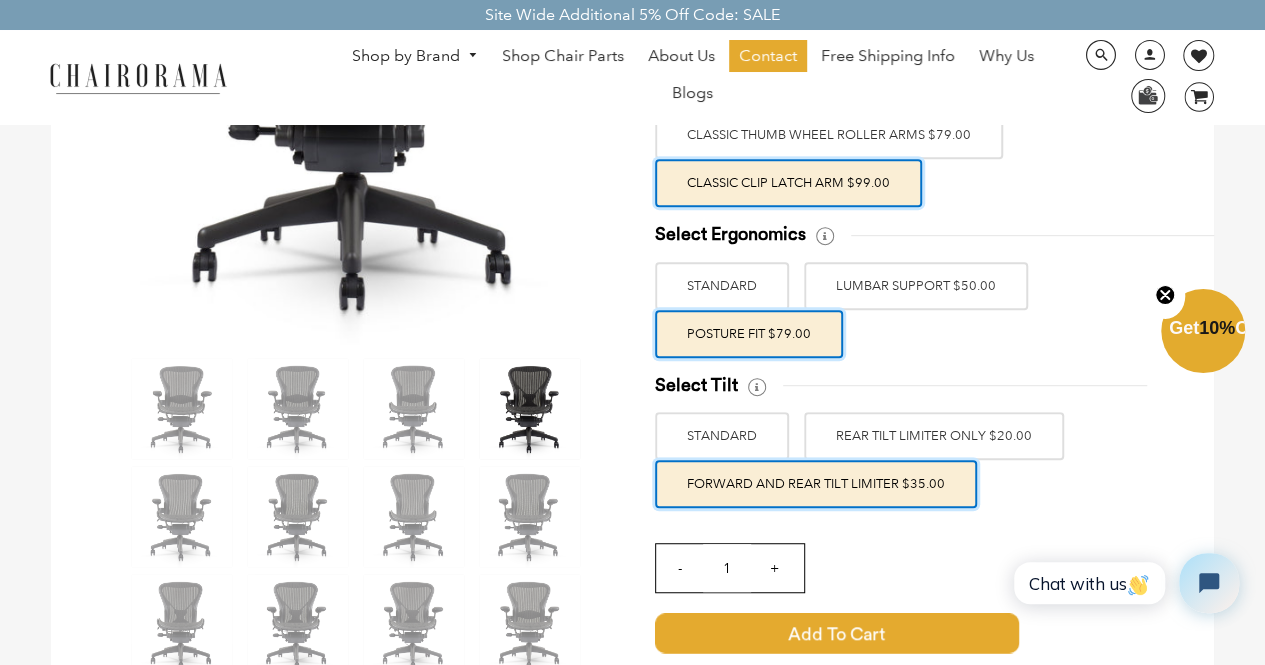 click on "FORWARD AND REAR TILT LIMITER $35.00" at bounding box center [816, 484] 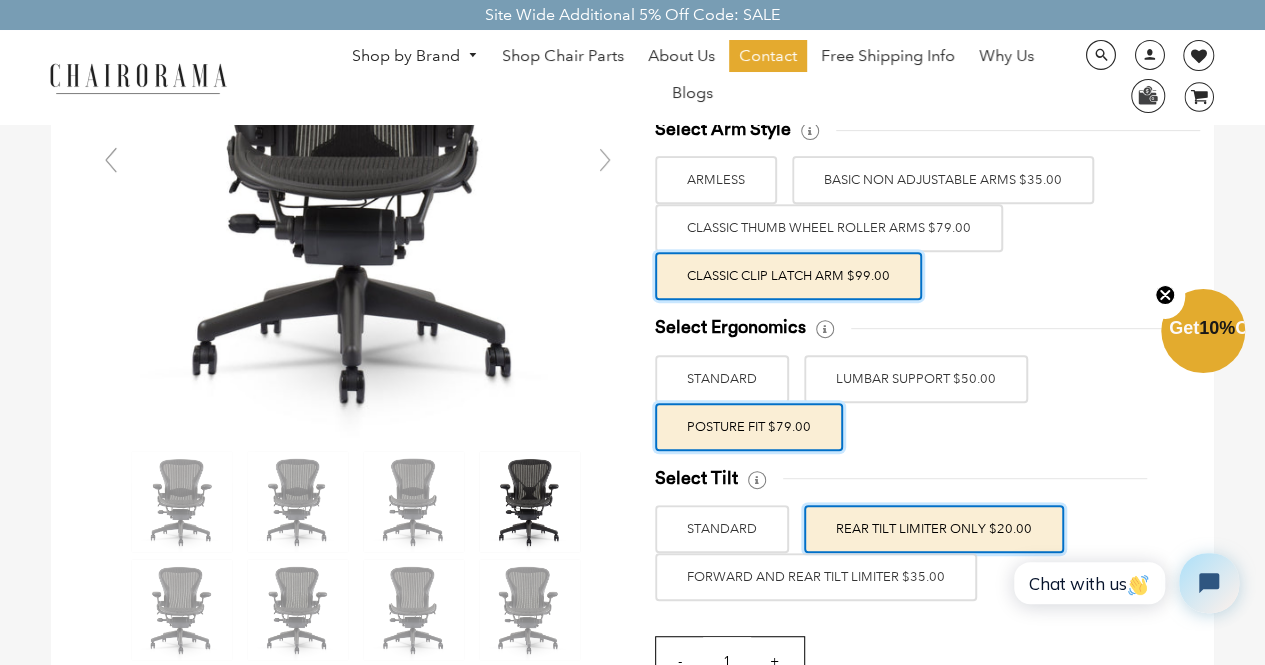 scroll, scrollTop: 279, scrollLeft: 0, axis: vertical 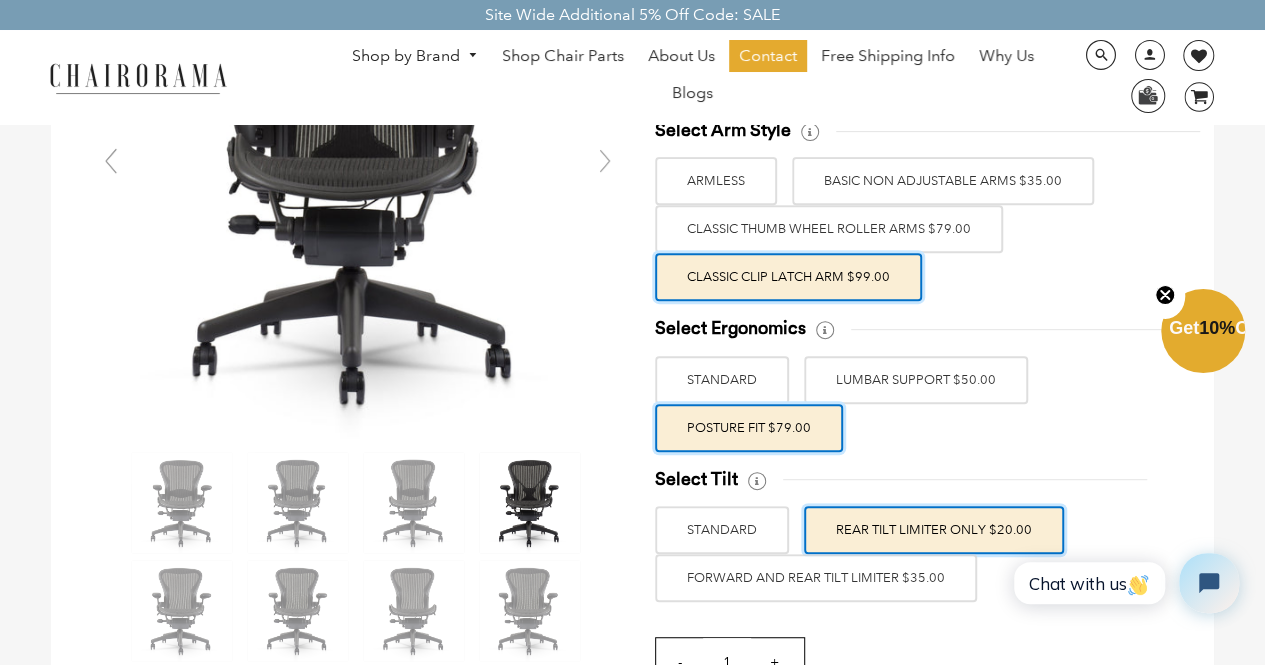 click on "FORWARD AND REAR TILT LIMITER $35.00" at bounding box center [816, 578] 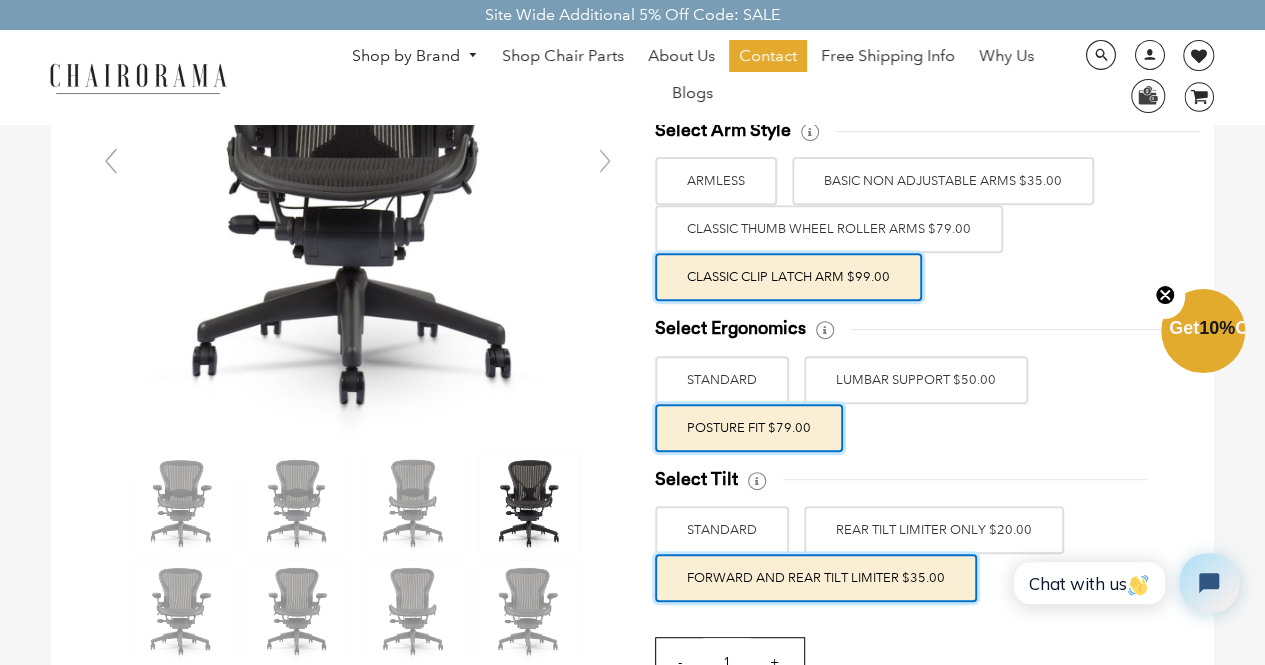 click on "REAR TILT LIMITER ONLY $20.00" at bounding box center (934, 530) 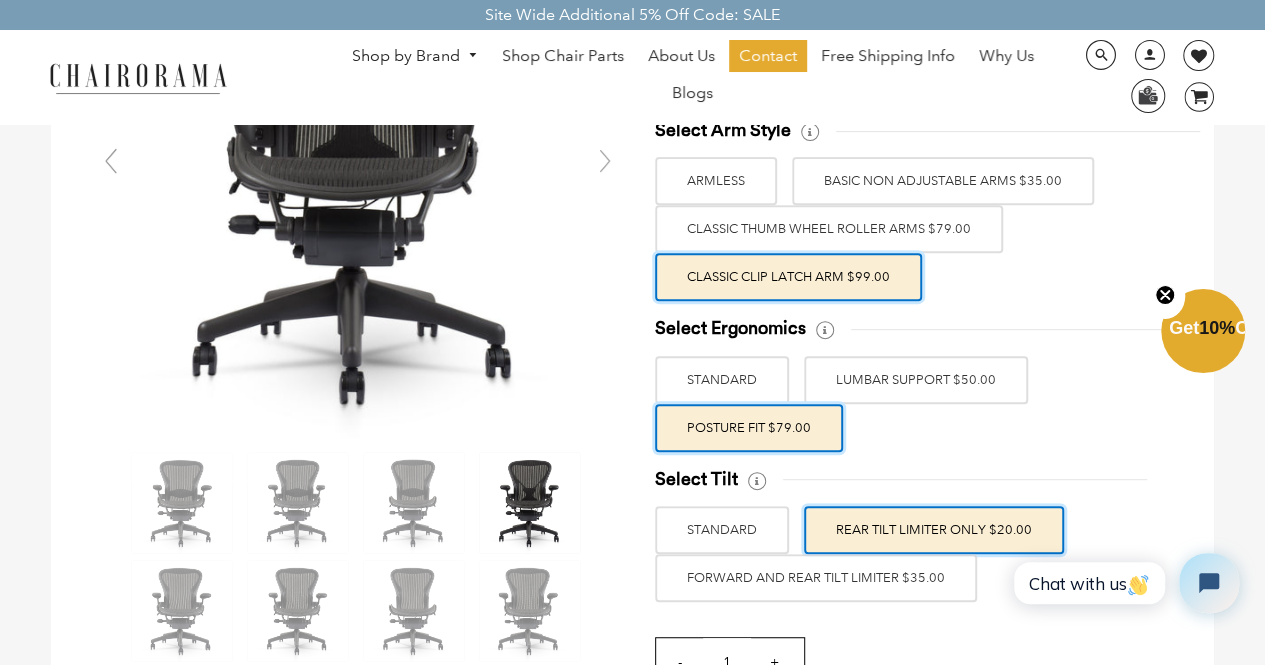 click on "REAR TILT LIMITER ONLY $20.00" at bounding box center [934, 530] 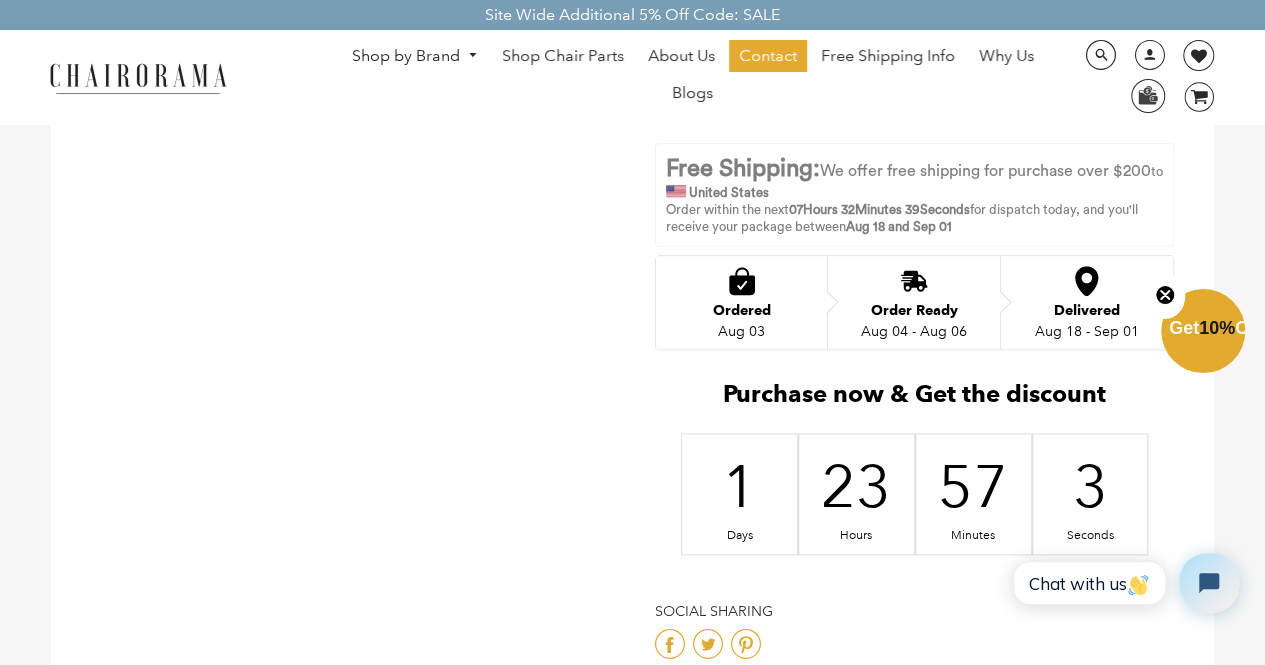 scroll, scrollTop: 1040, scrollLeft: 0, axis: vertical 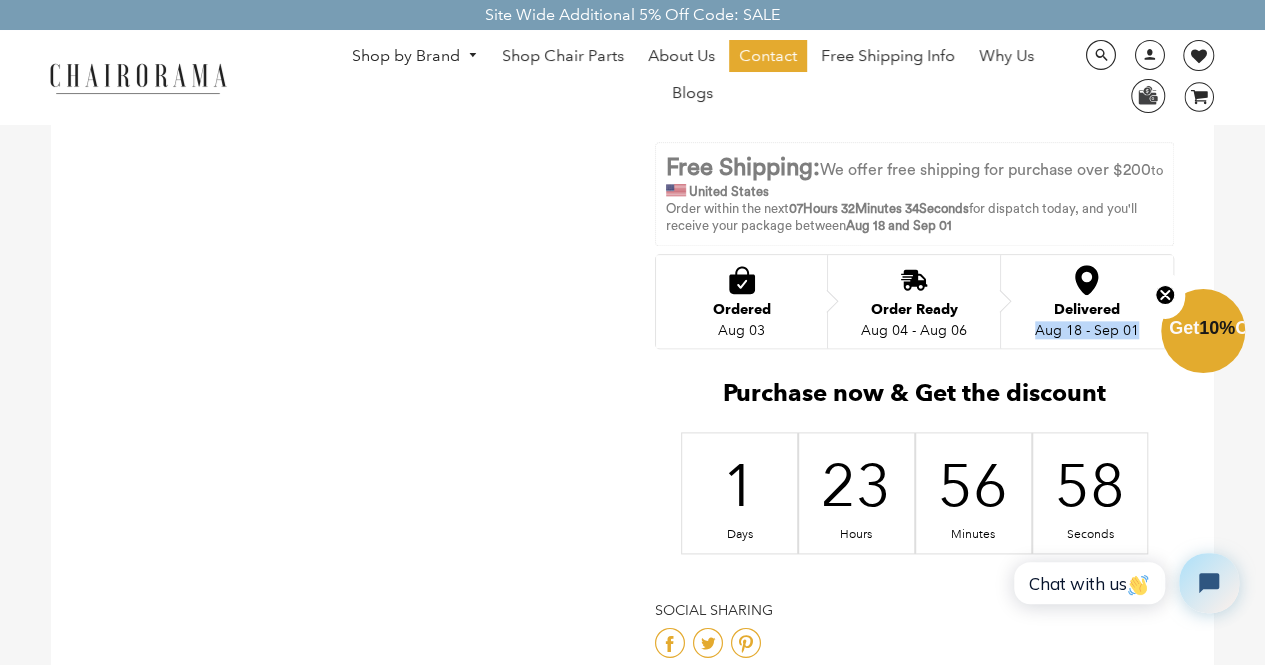 drag, startPoint x: 1039, startPoint y: 329, endPoint x: 1146, endPoint y: 333, distance: 107.07474 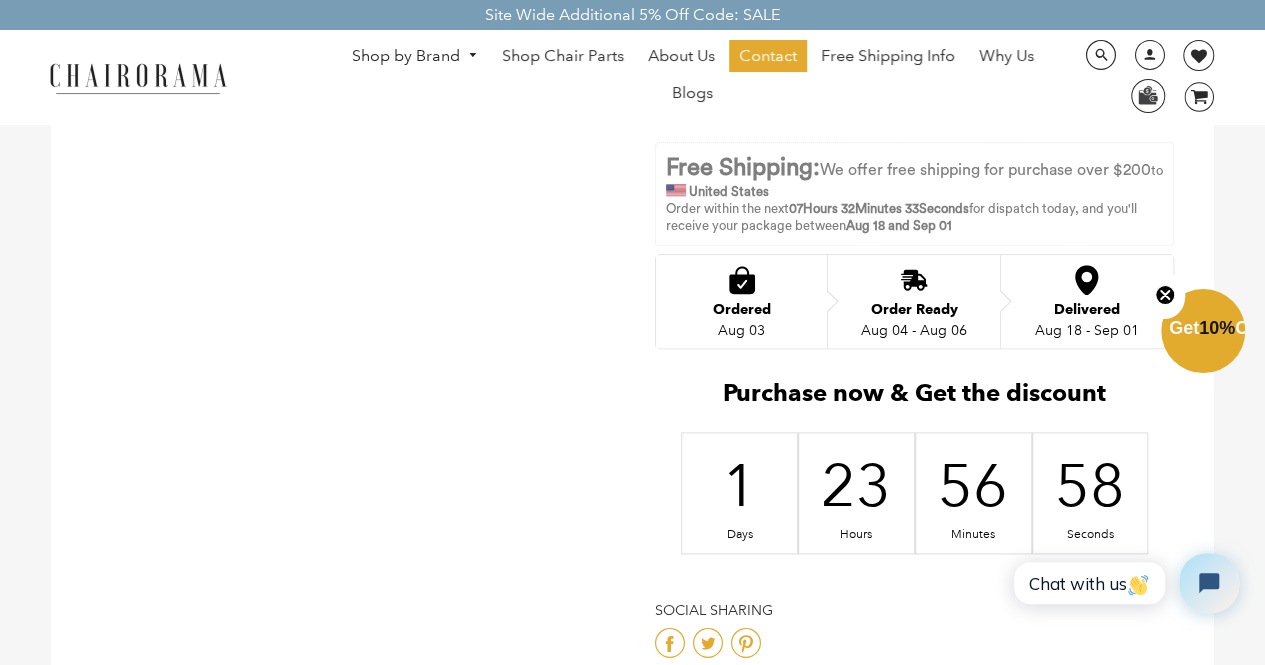 click at bounding box center [633, -86] 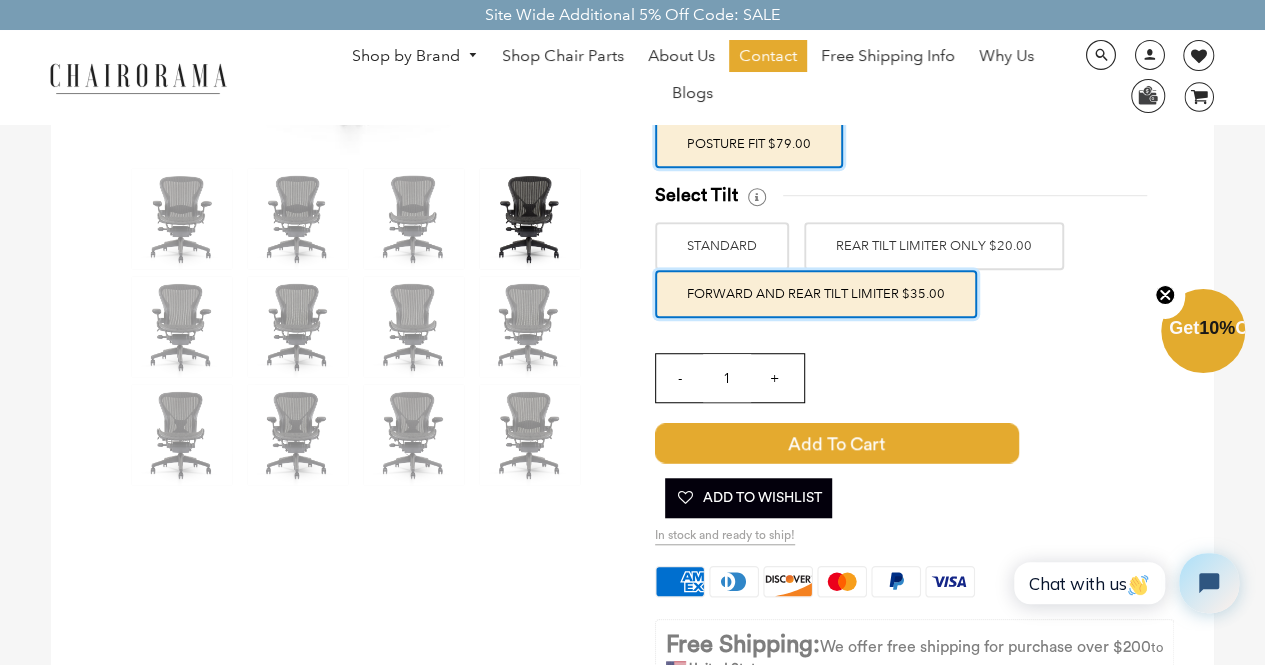 scroll, scrollTop: 565, scrollLeft: 0, axis: vertical 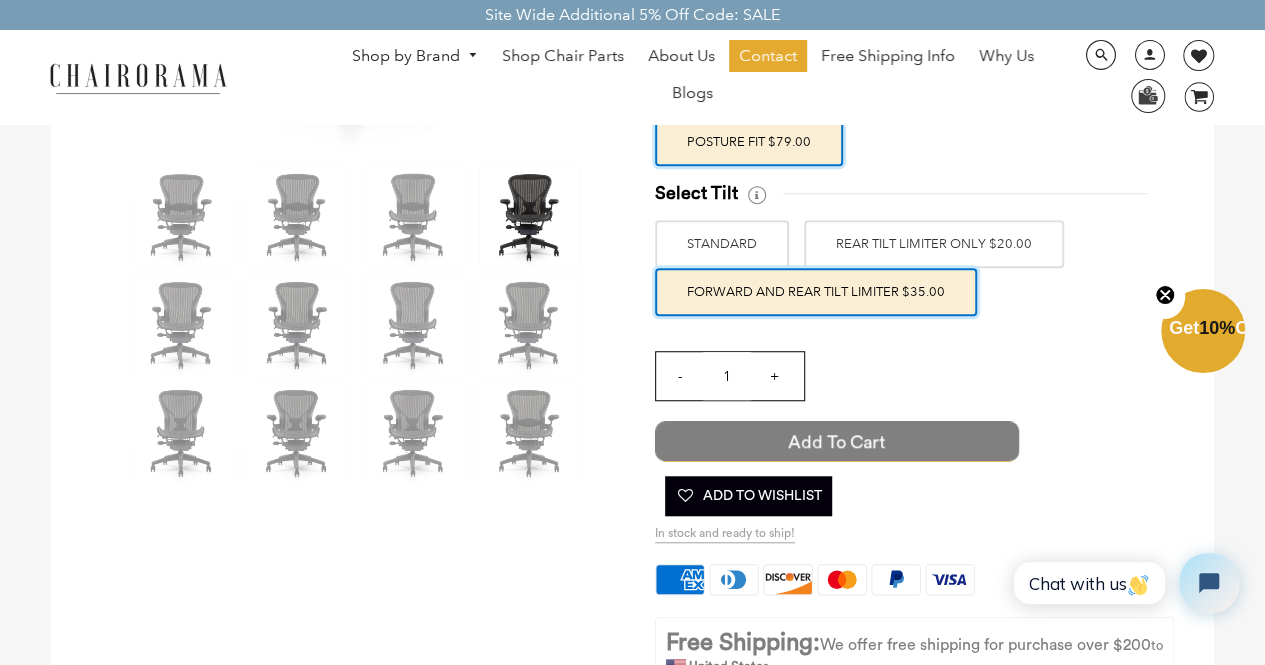 click on "Add to Cart" at bounding box center (837, 441) 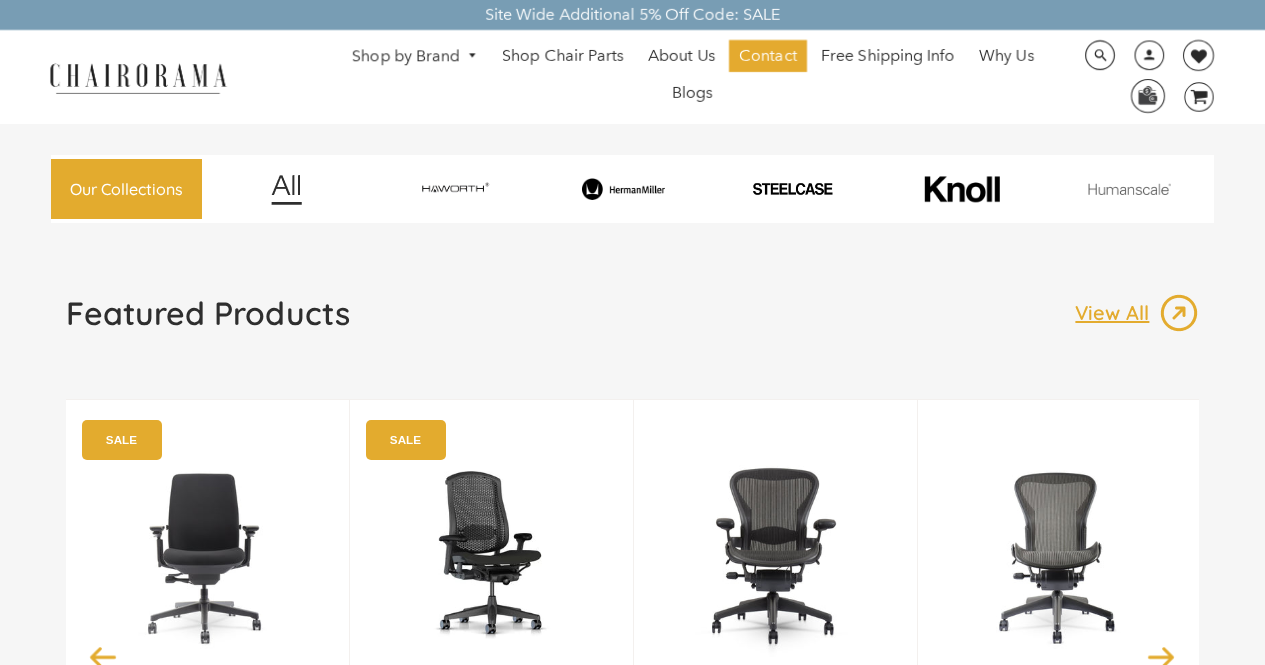 scroll, scrollTop: 0, scrollLeft: 0, axis: both 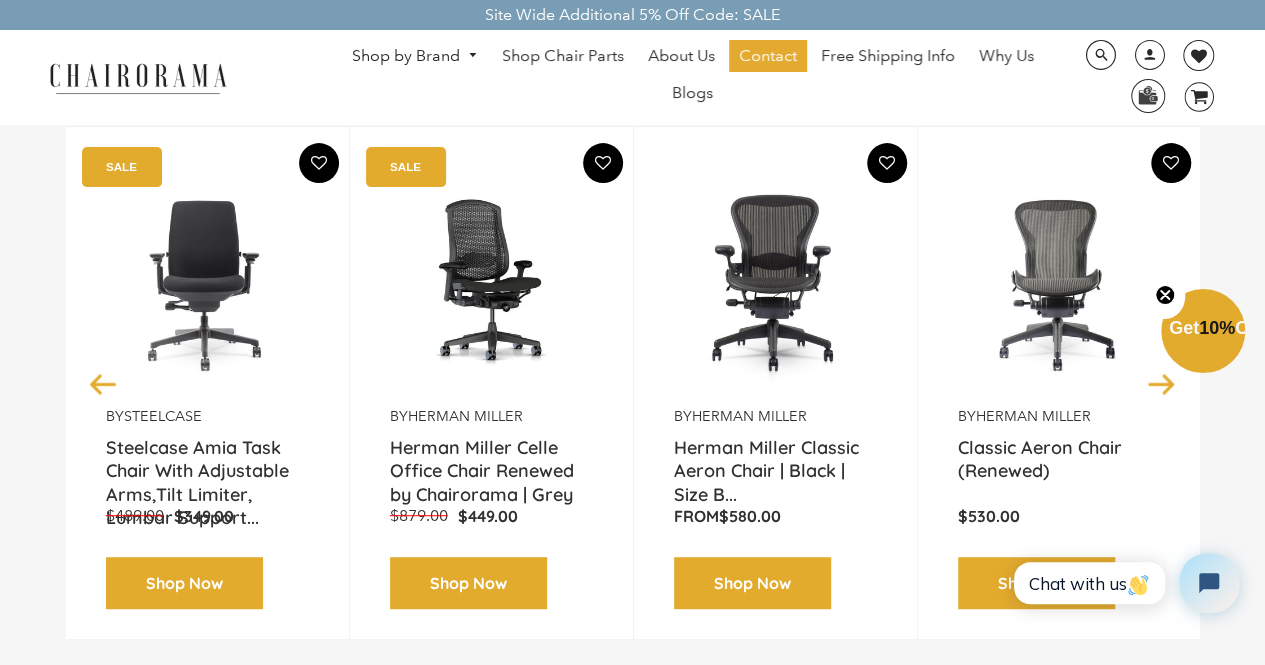 click at bounding box center (775, 282) 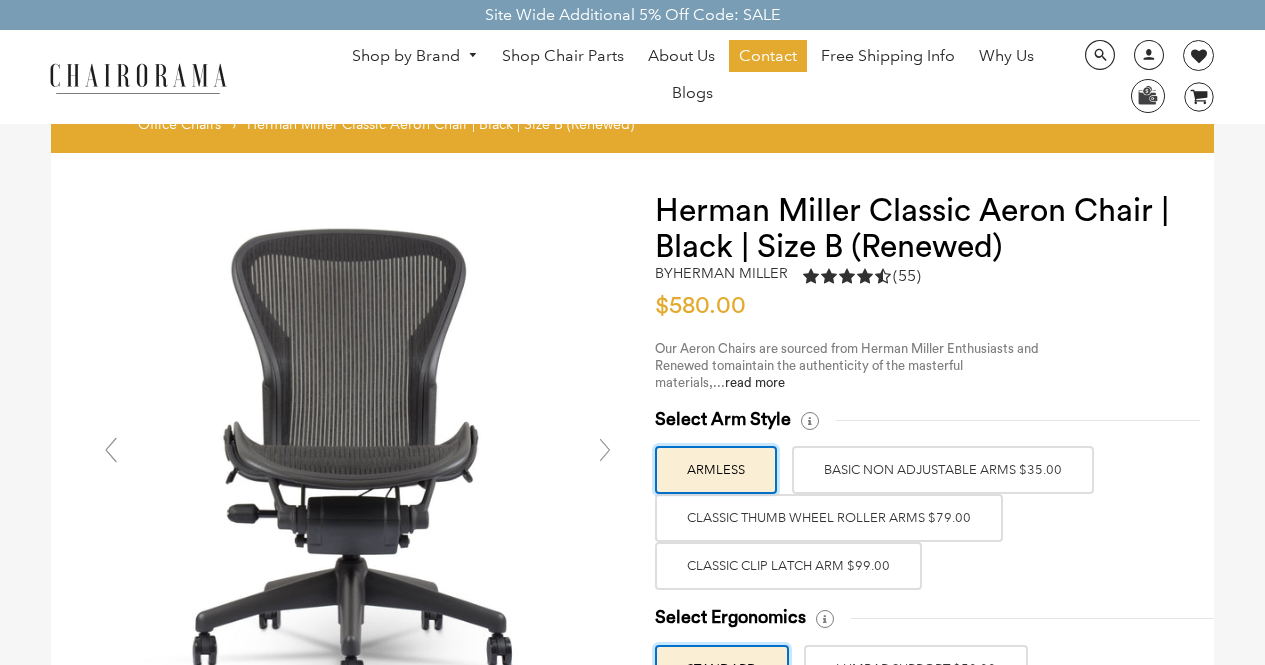 scroll, scrollTop: 0, scrollLeft: 0, axis: both 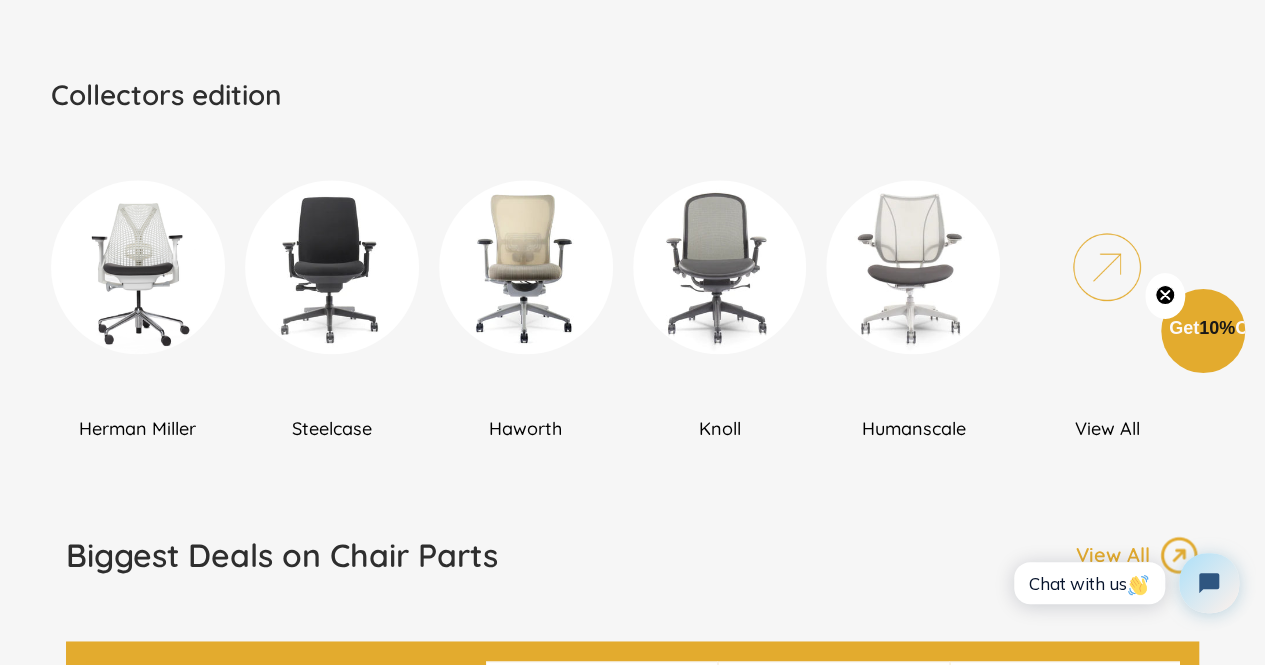 click at bounding box center [138, 267] 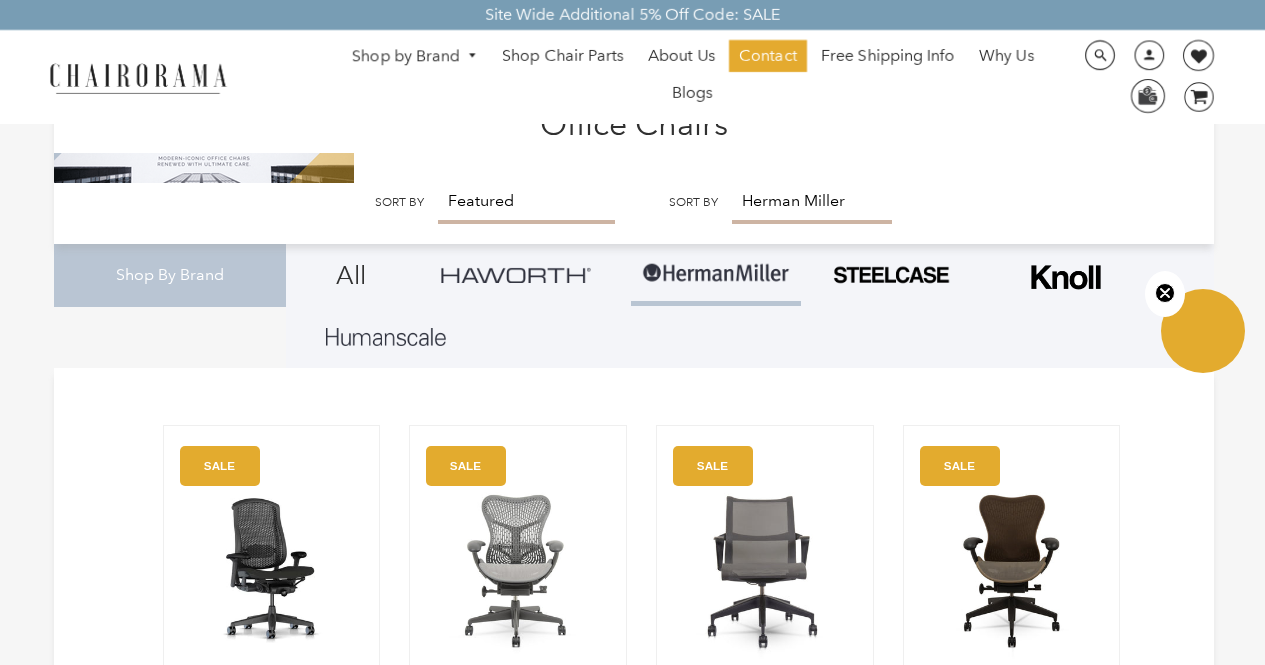 scroll, scrollTop: 0, scrollLeft: 0, axis: both 